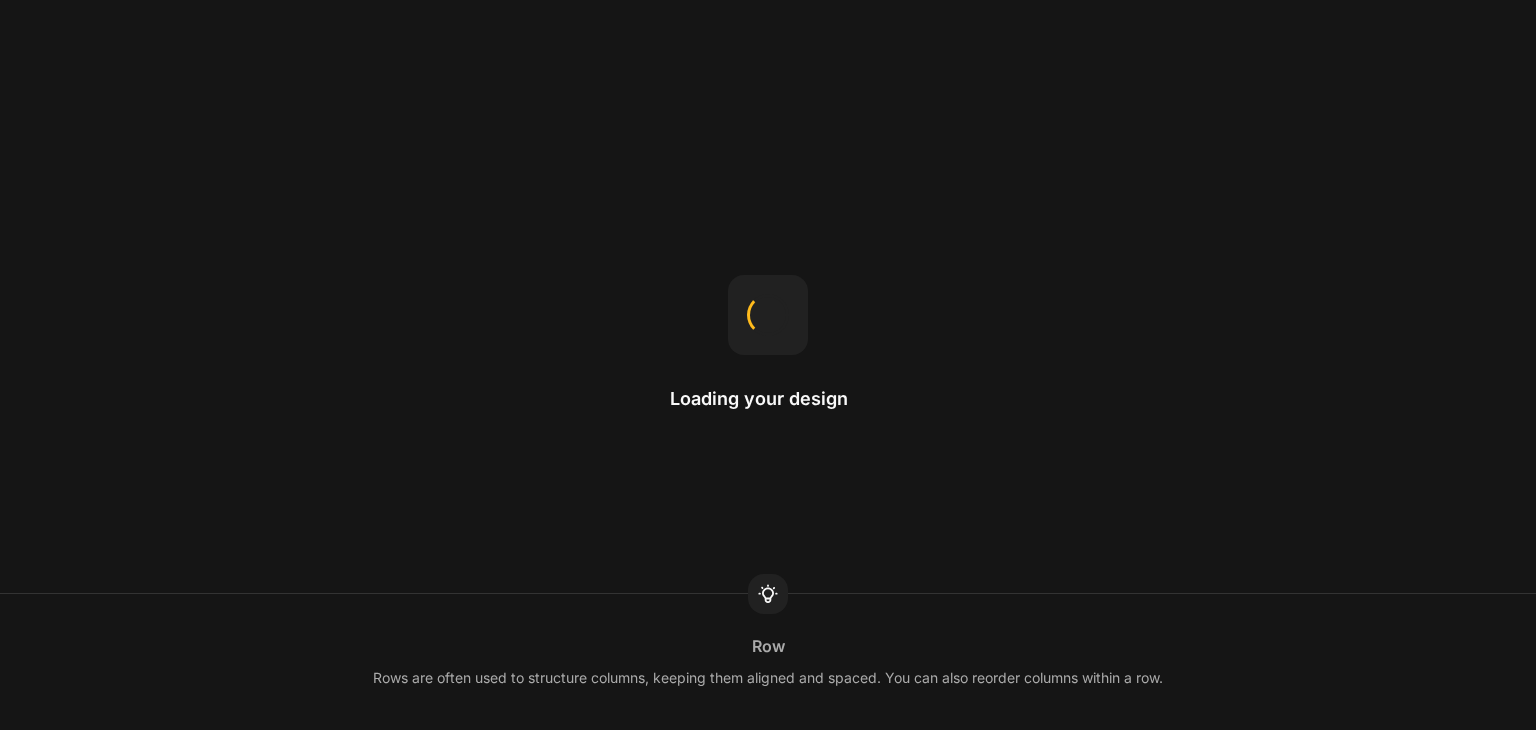 scroll, scrollTop: 0, scrollLeft: 0, axis: both 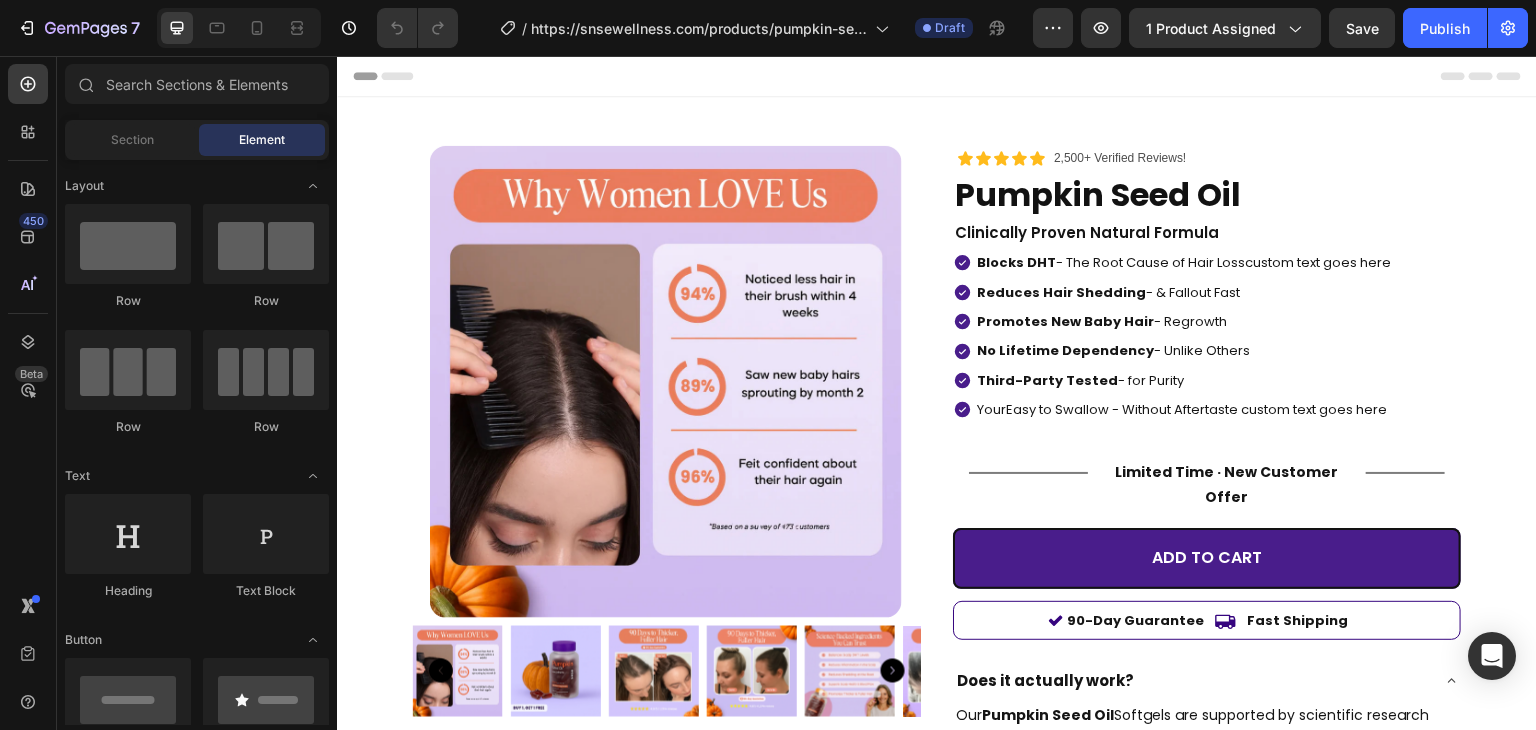 click on "Section Element" at bounding box center (197, 140) 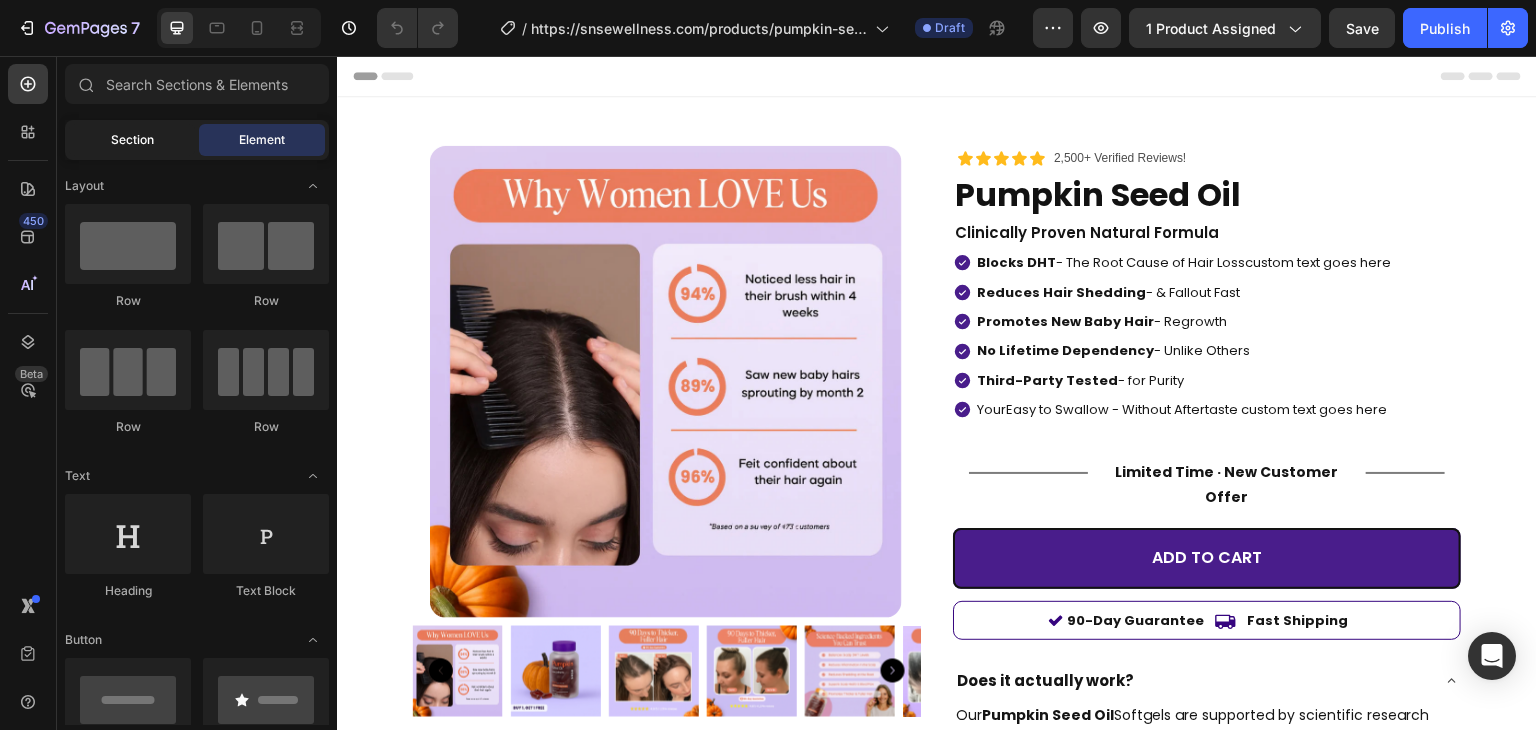 click on "Section" 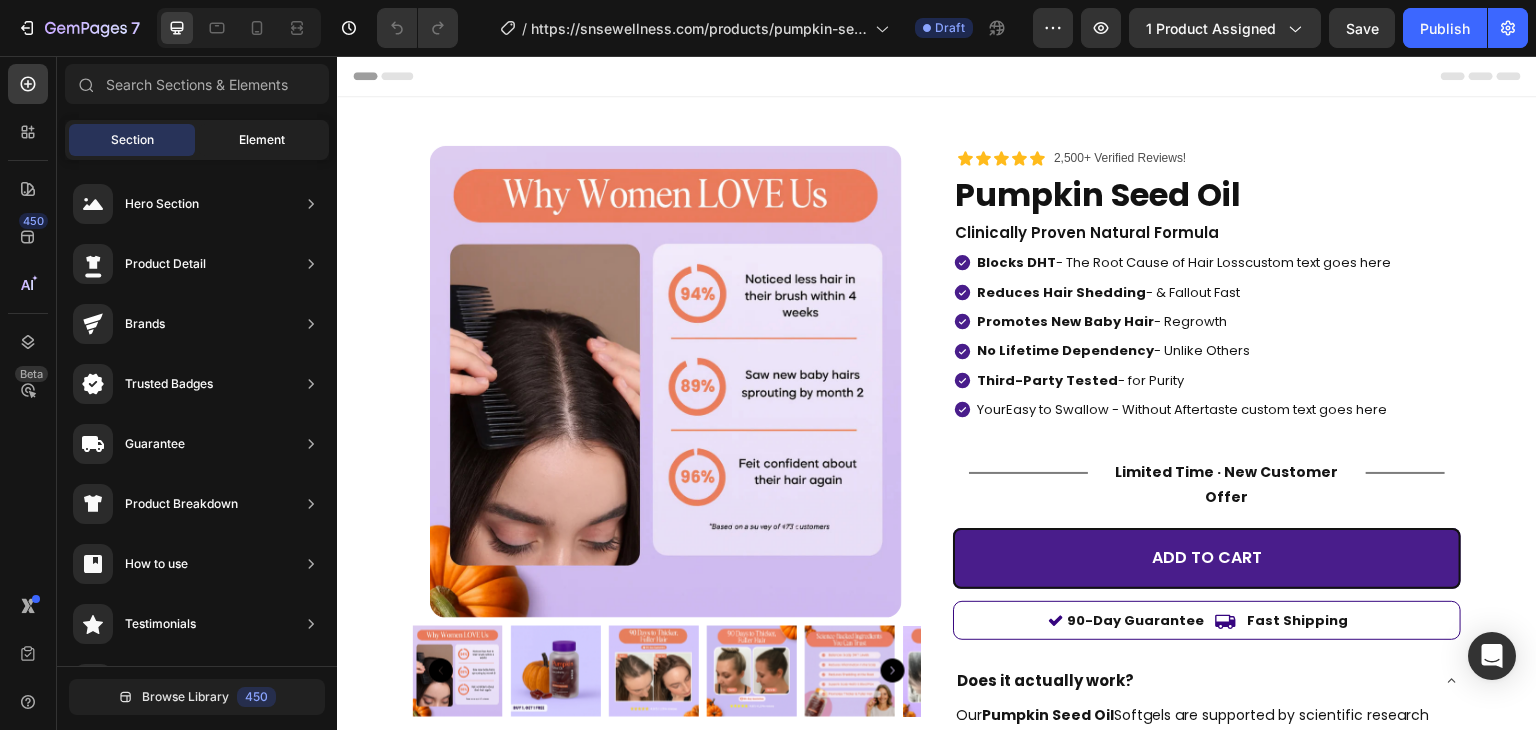 click on "Element" at bounding box center (262, 140) 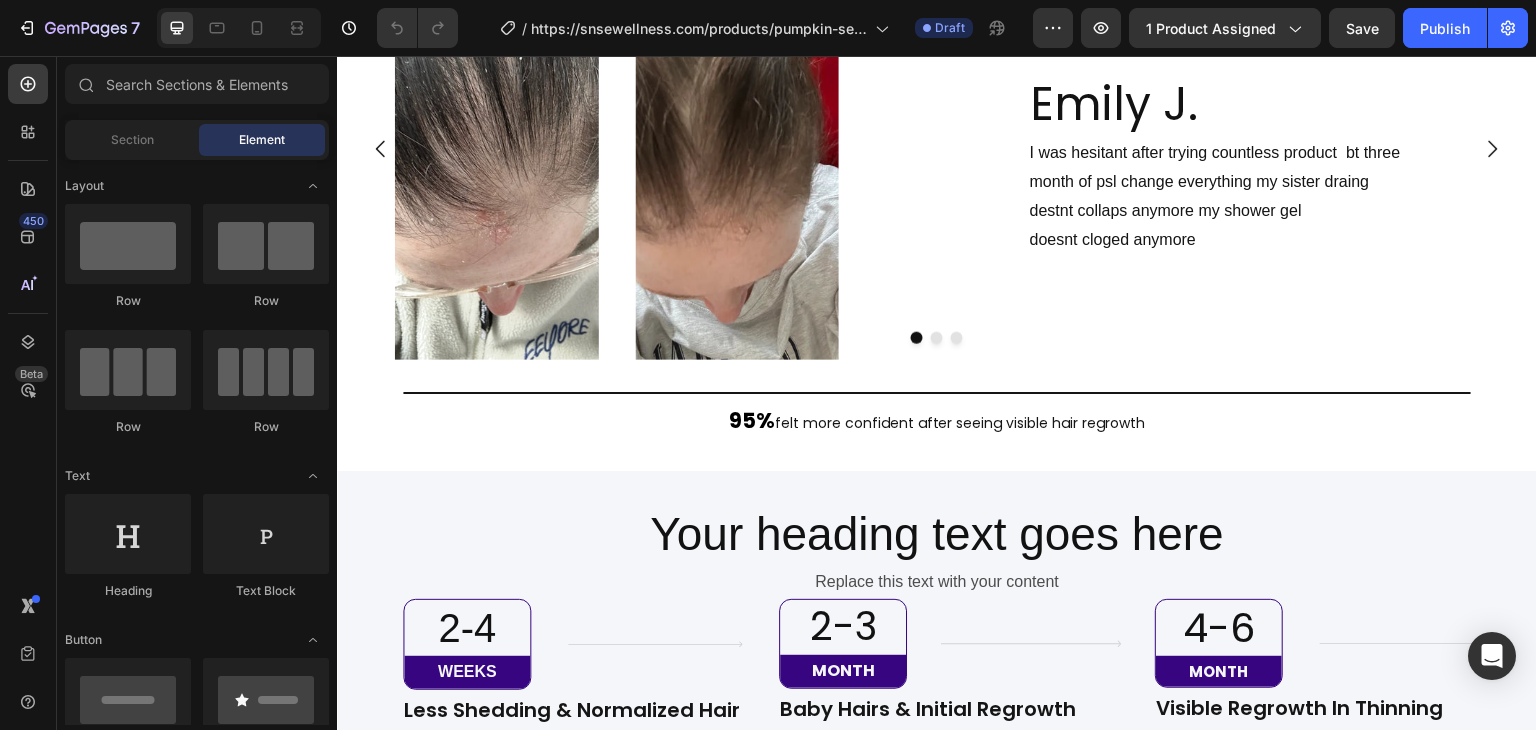 scroll, scrollTop: 1500, scrollLeft: 0, axis: vertical 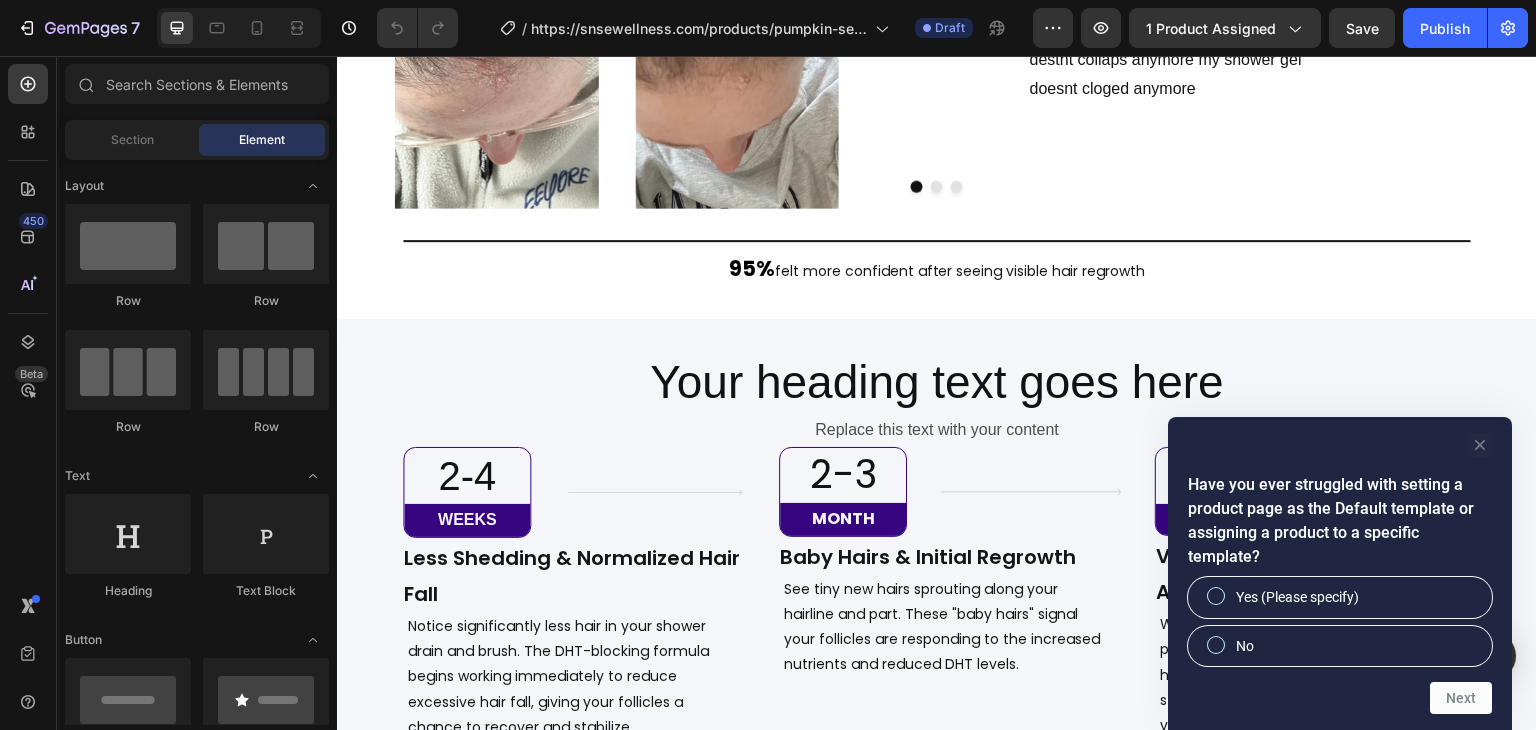 click 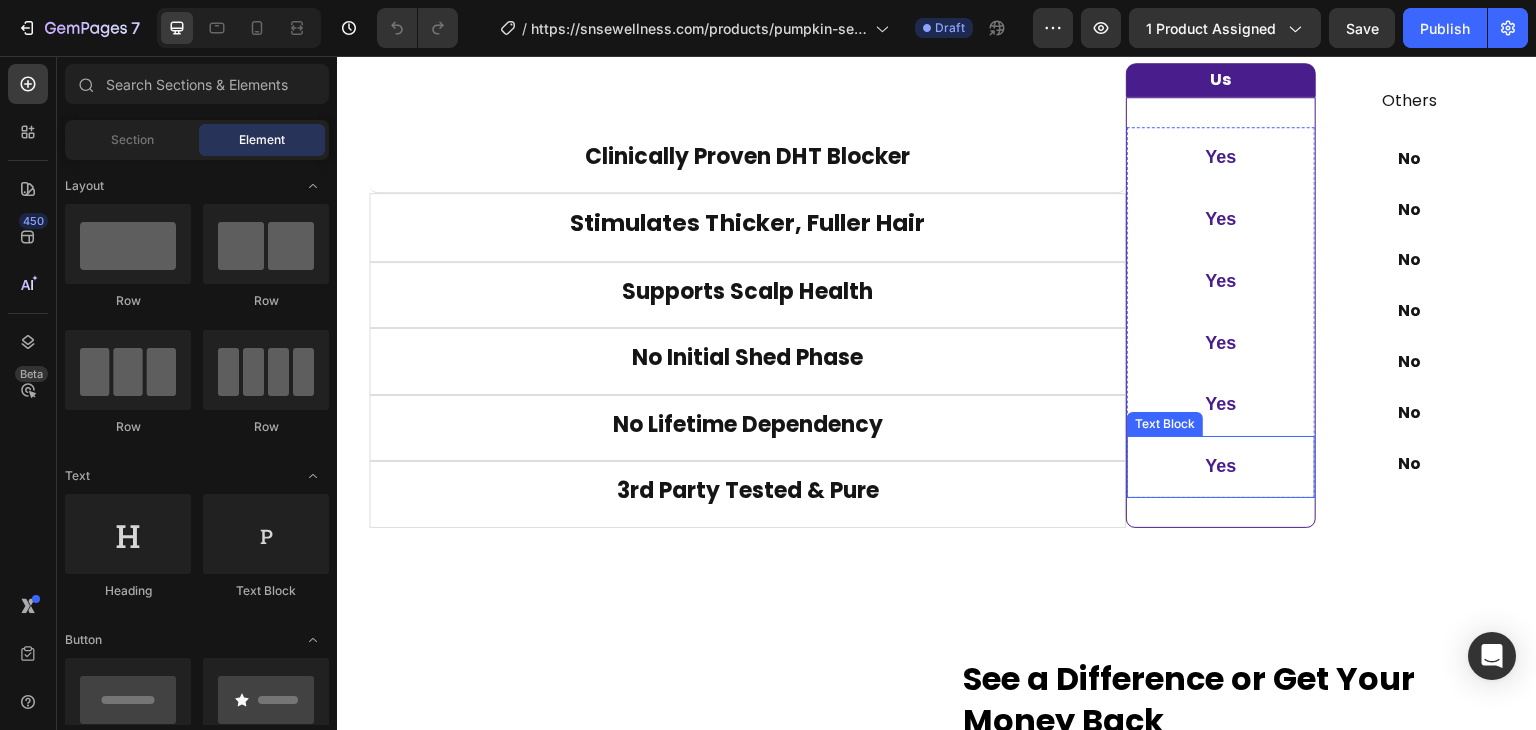 scroll, scrollTop: 3700, scrollLeft: 0, axis: vertical 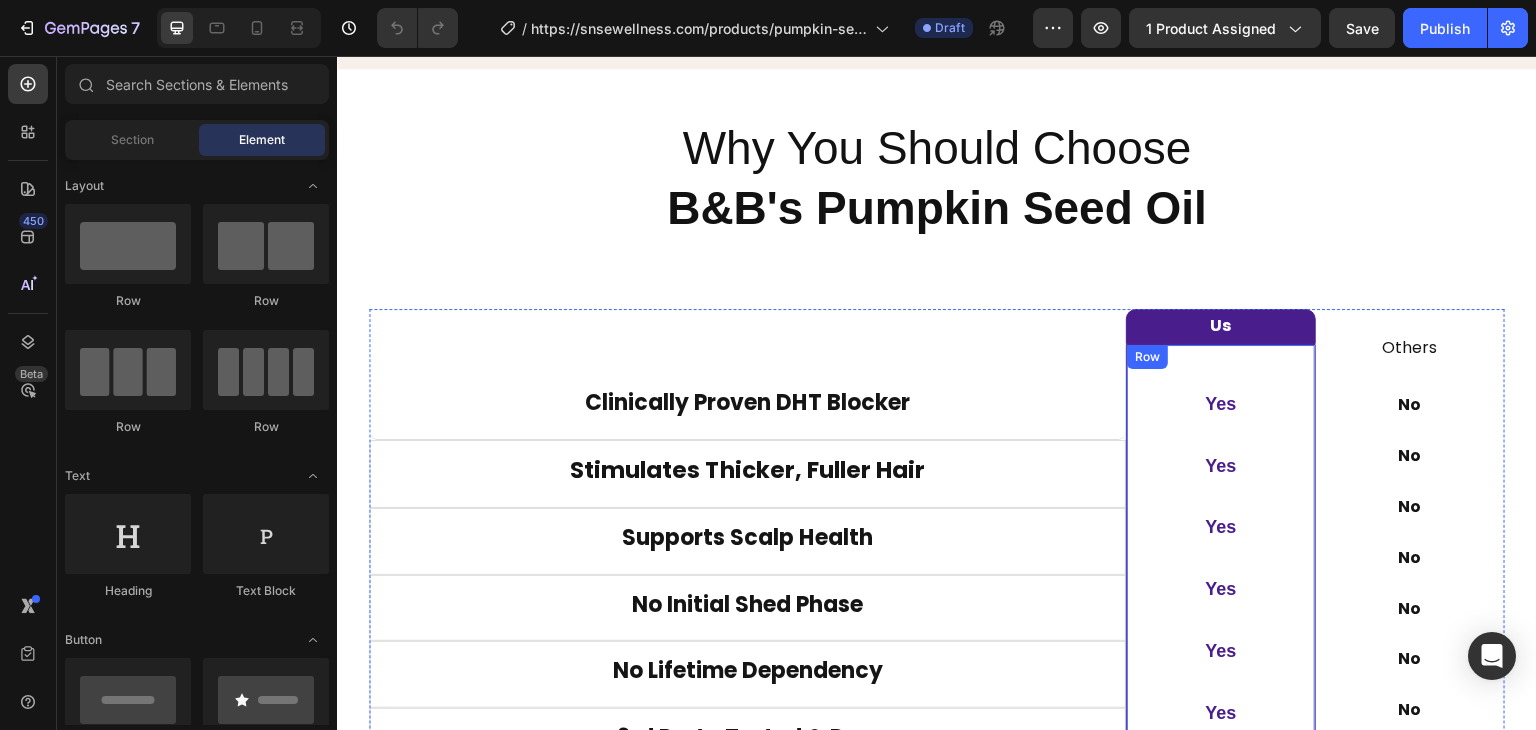 click on "Row" at bounding box center [1147, 357] 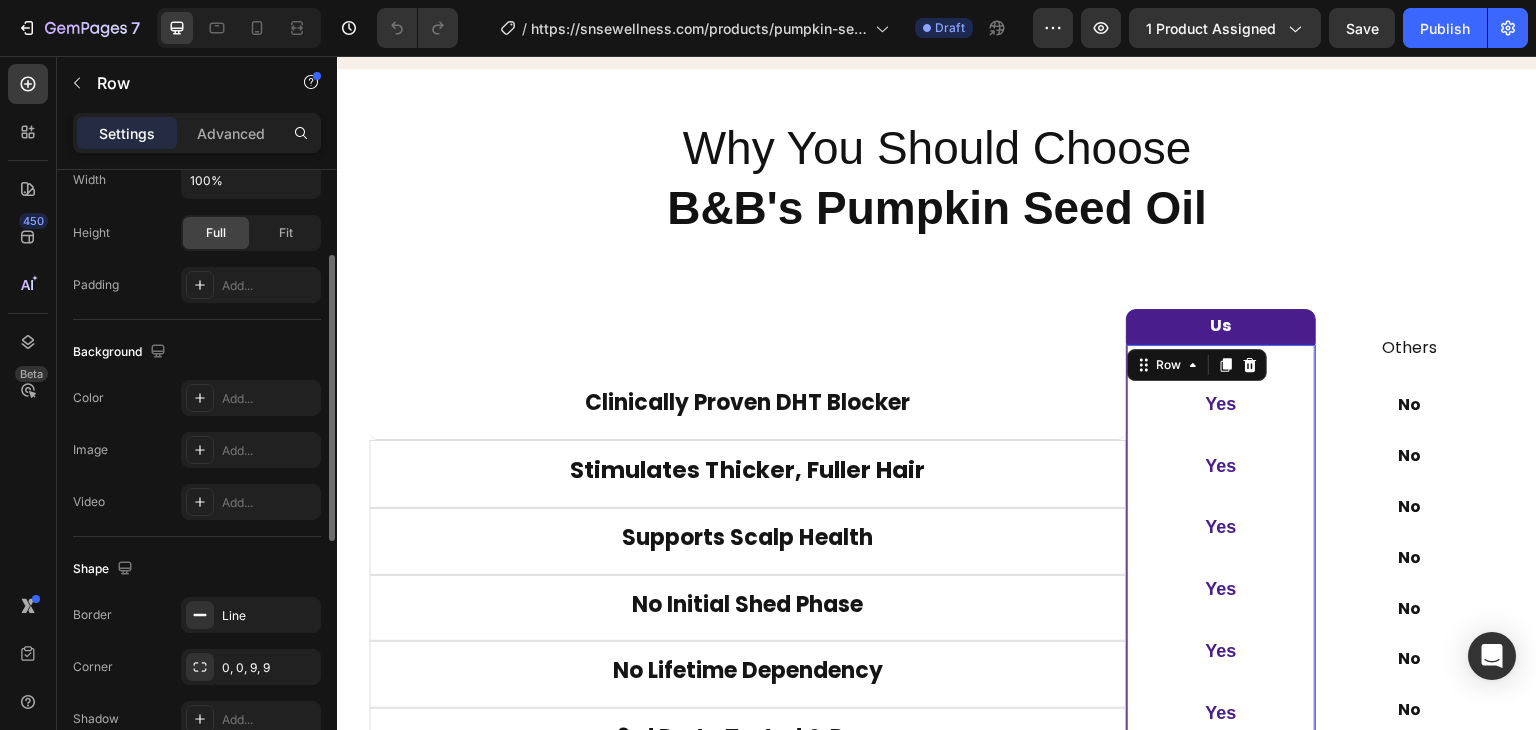 scroll, scrollTop: 400, scrollLeft: 0, axis: vertical 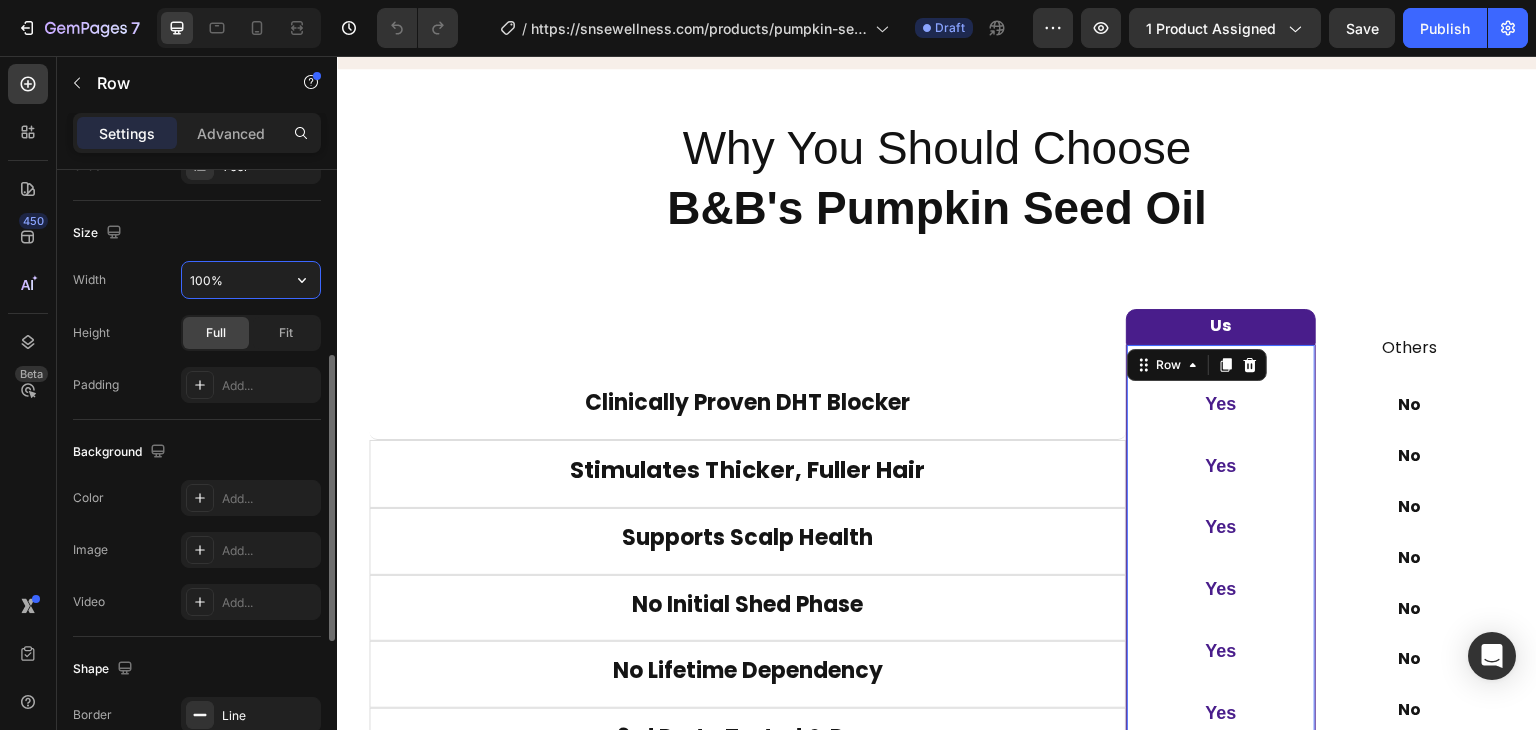click on "100%" at bounding box center [251, 280] 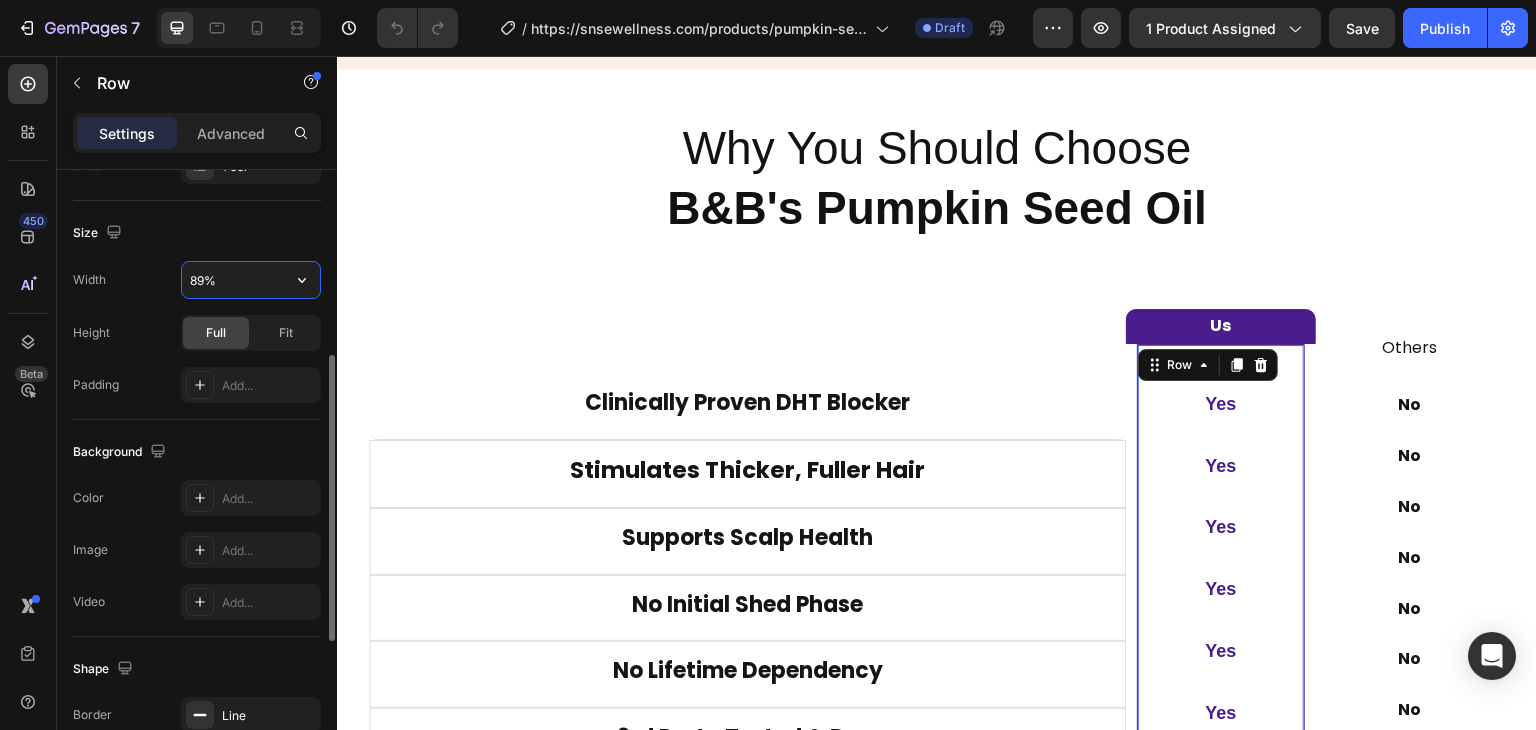 type on "88%" 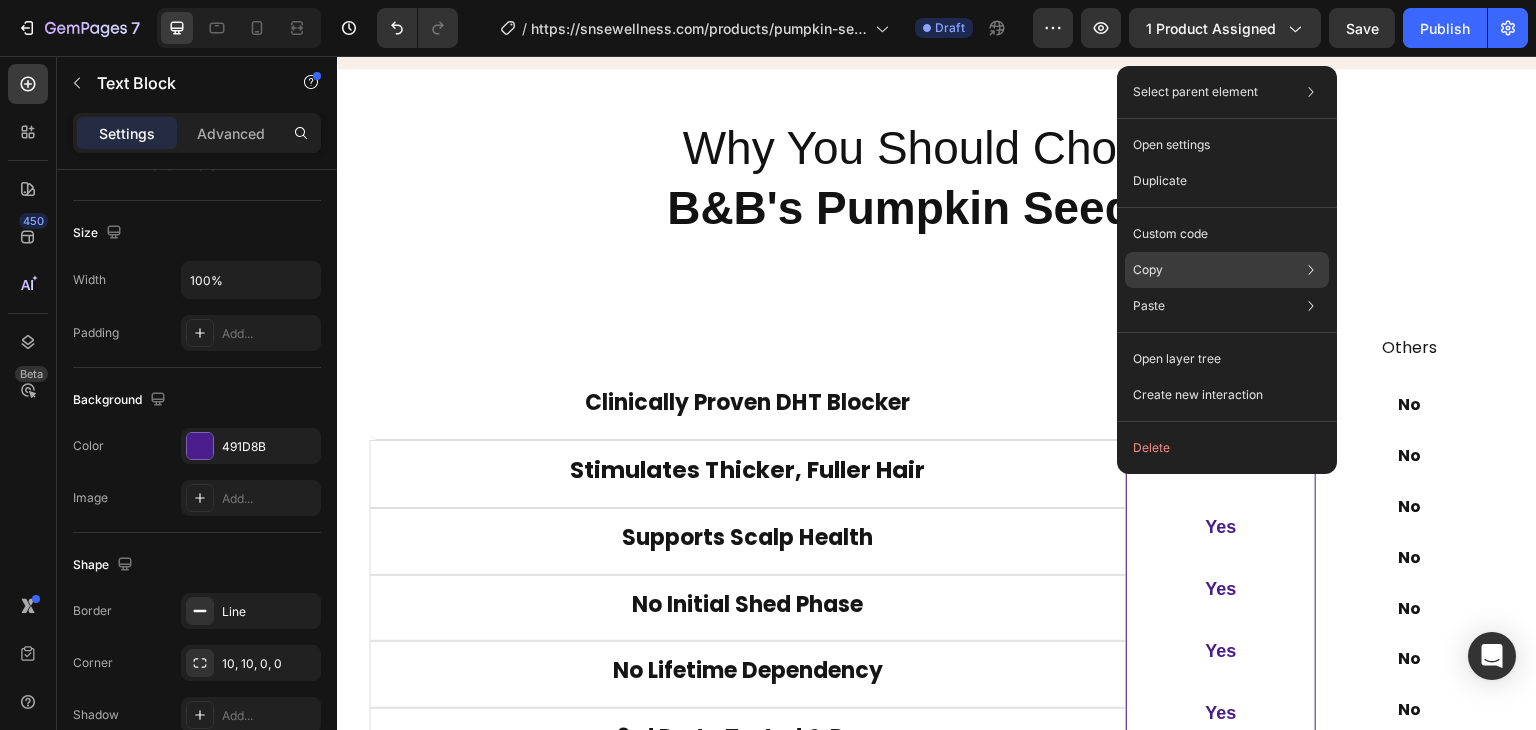scroll, scrollTop: 0, scrollLeft: 0, axis: both 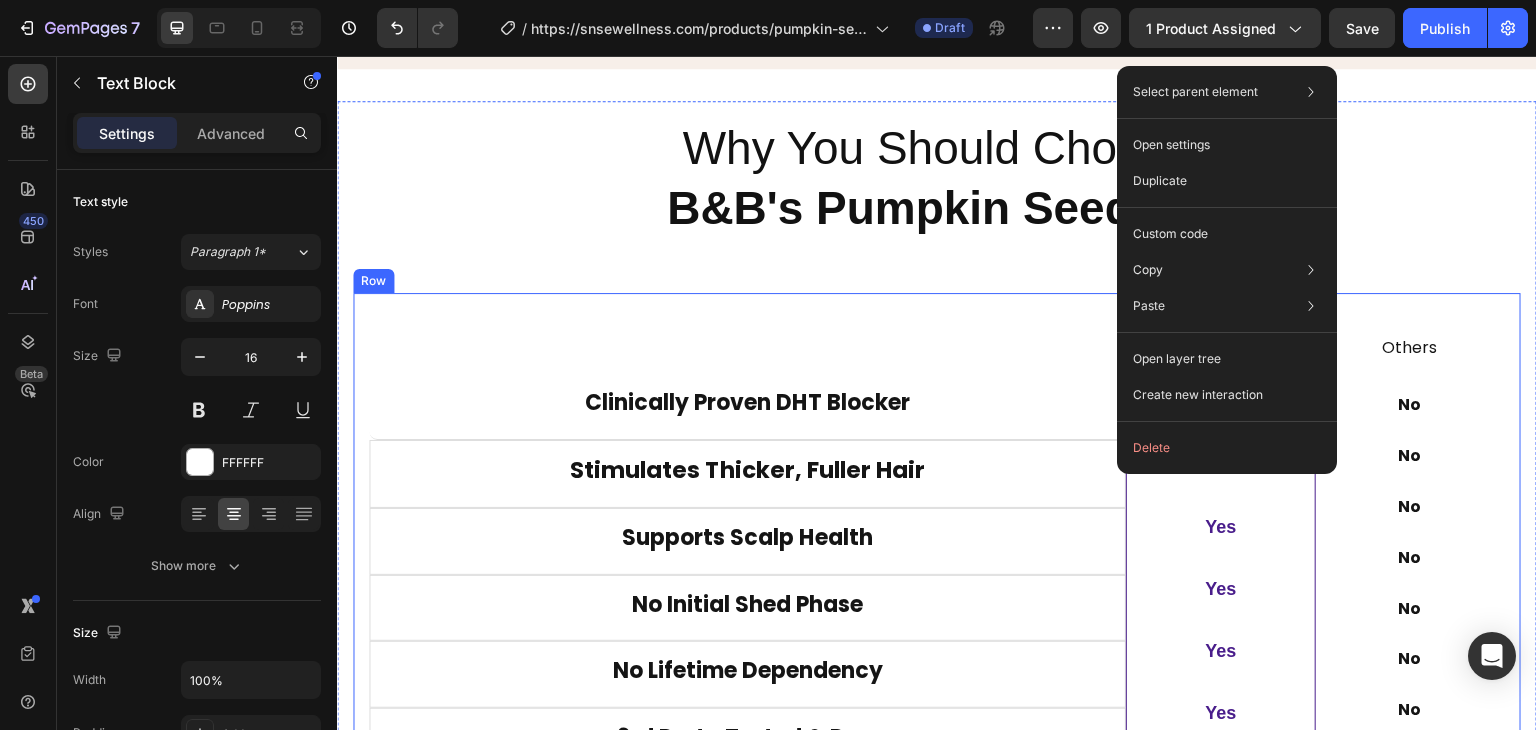 click on "Why You Should Choose B&B's Pumpkin Seed Oil Heading Clinically Proven DHT Blocker Text Block Stimulates Thicker, Fuller Hair Text Block Supports Scalp Health Text Block No Initial Shed Phase Text Block No Lifetime Dependency Text Block 3rd Party Tested & Pure Text Block Row Us Text Block   0 Row Yes Text Block Yes Text Block Yes Text Block Yes Text Block Yes Text Block Yes Text Block Row Row Others Text Block No Text Block No Text Block No Text Block No Text Block No Text Block No Text Block No Text Block Row Row Row Row" at bounding box center (937, 453) 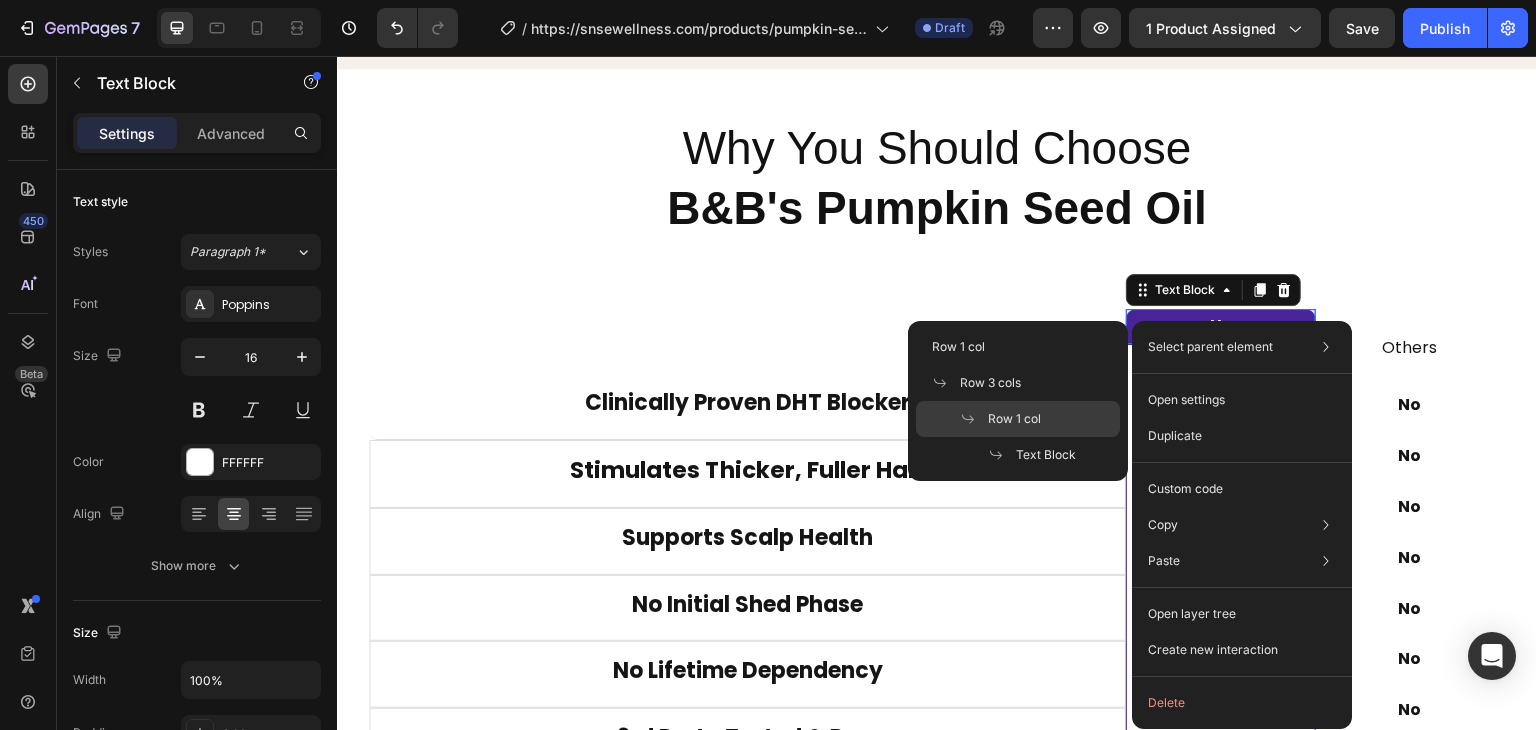 click on "Row 1 col" 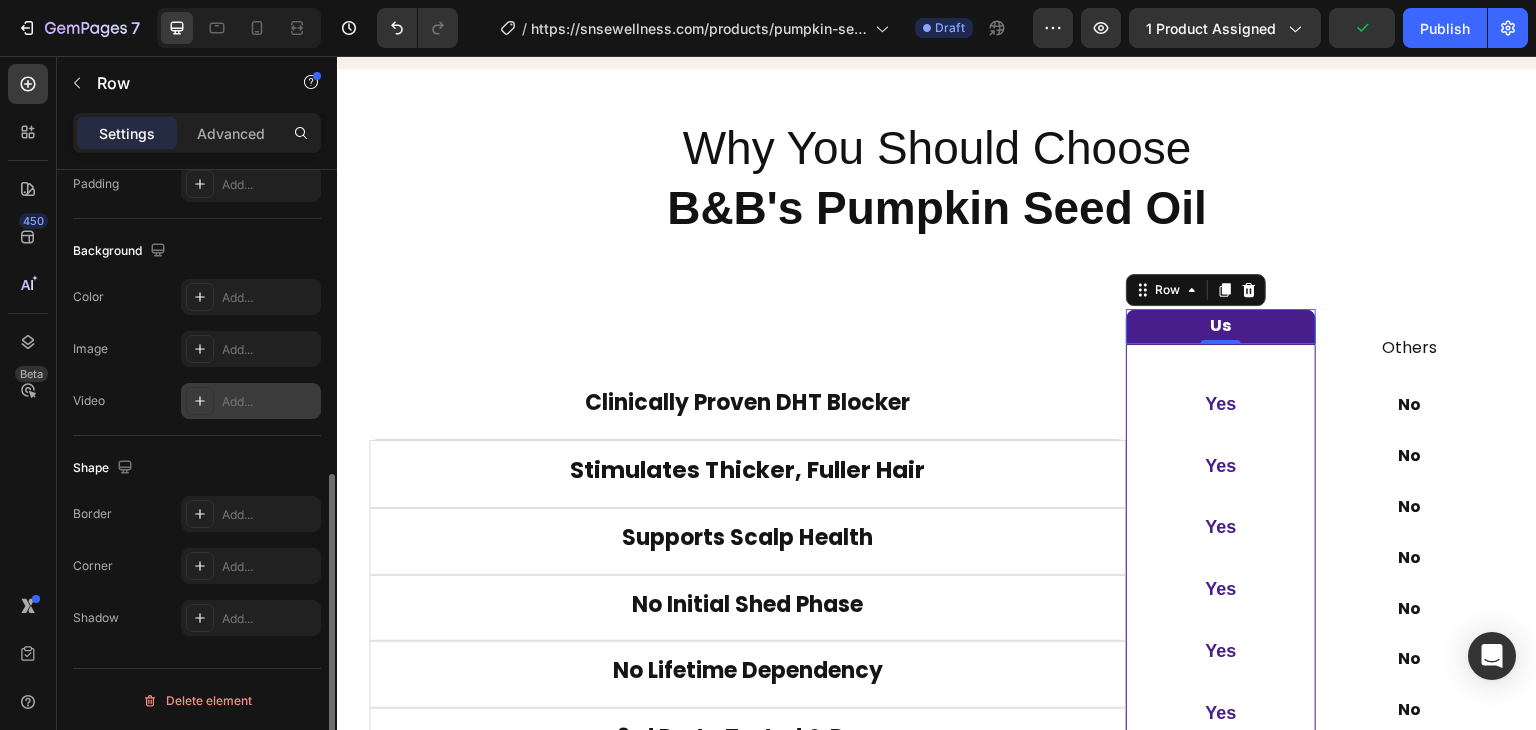 scroll, scrollTop: 301, scrollLeft: 0, axis: vertical 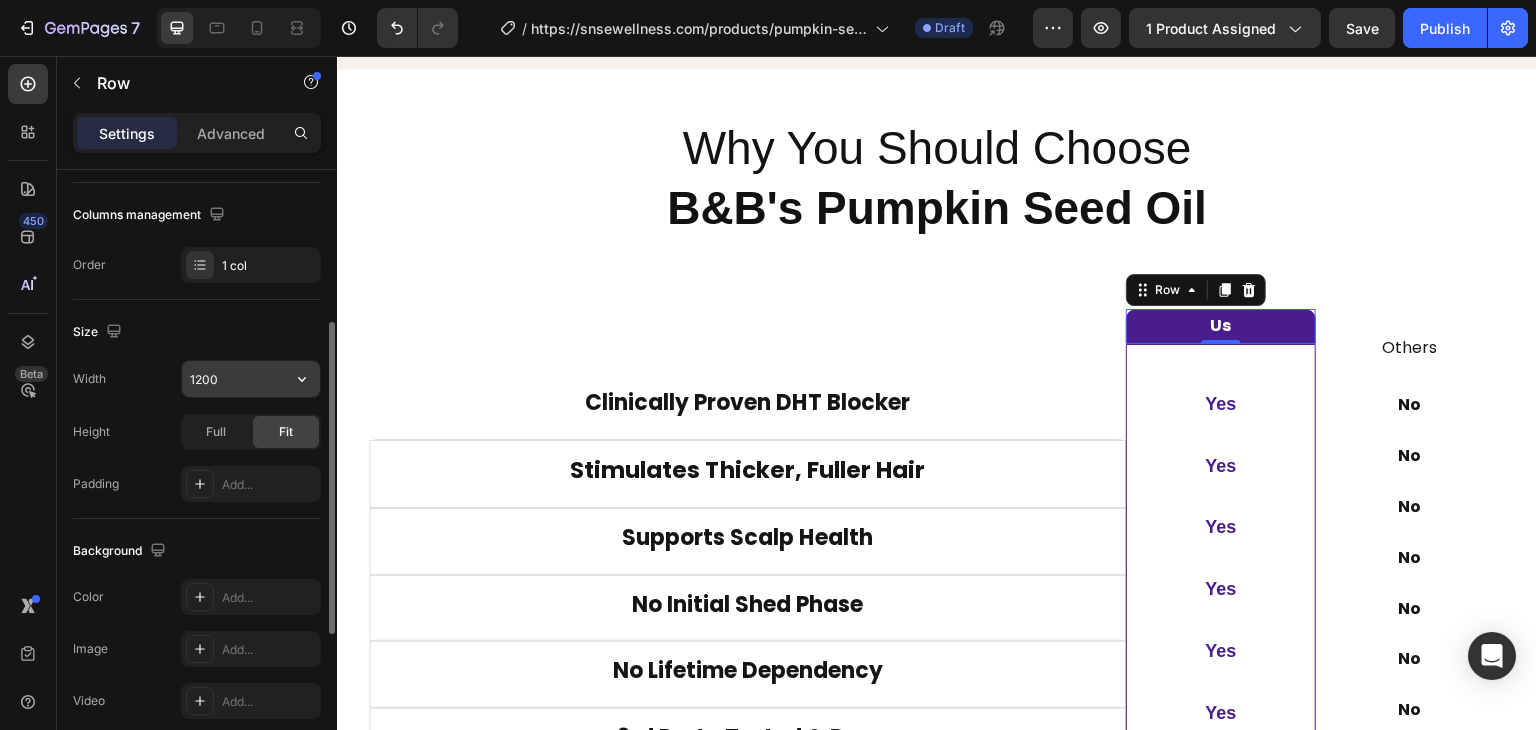 click on "1200" at bounding box center (251, 379) 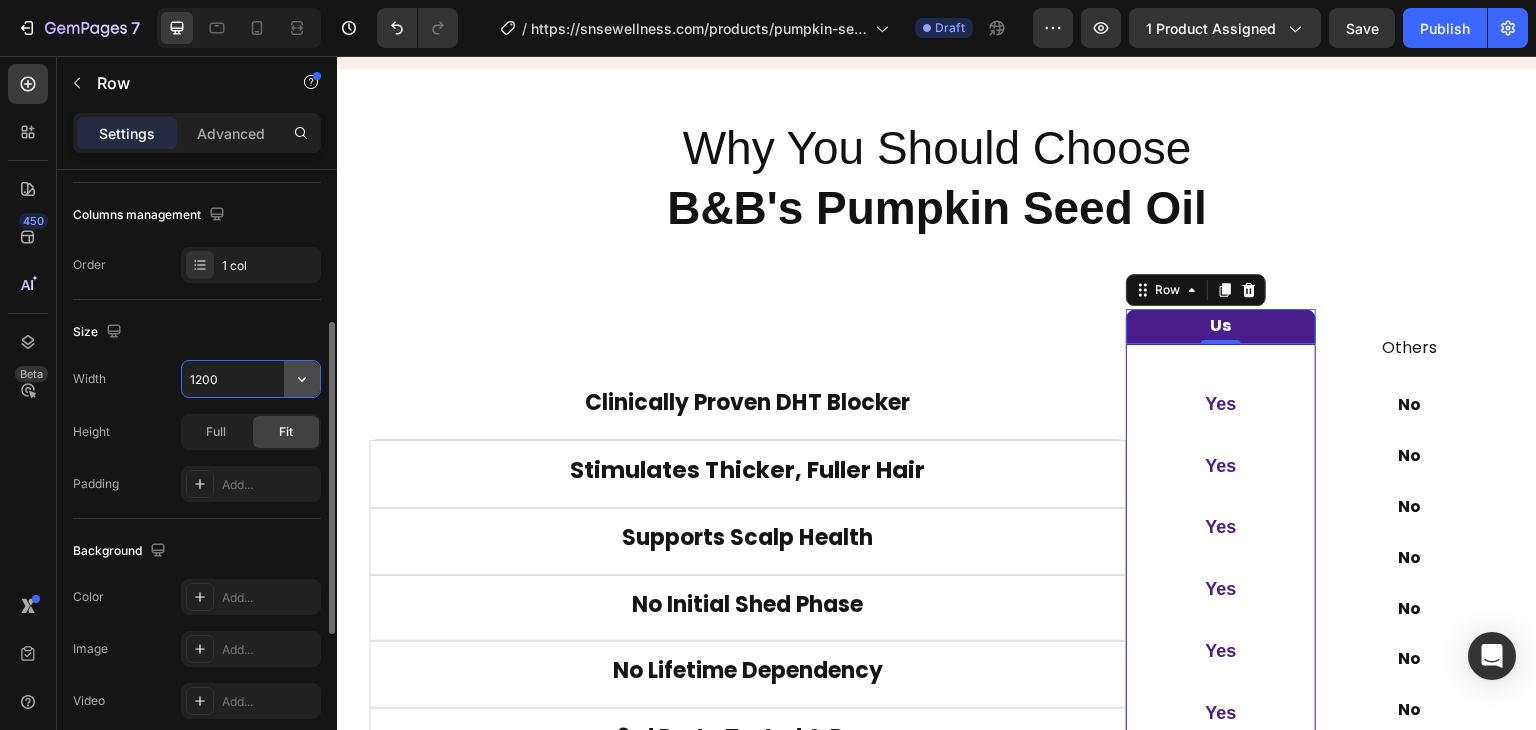 click 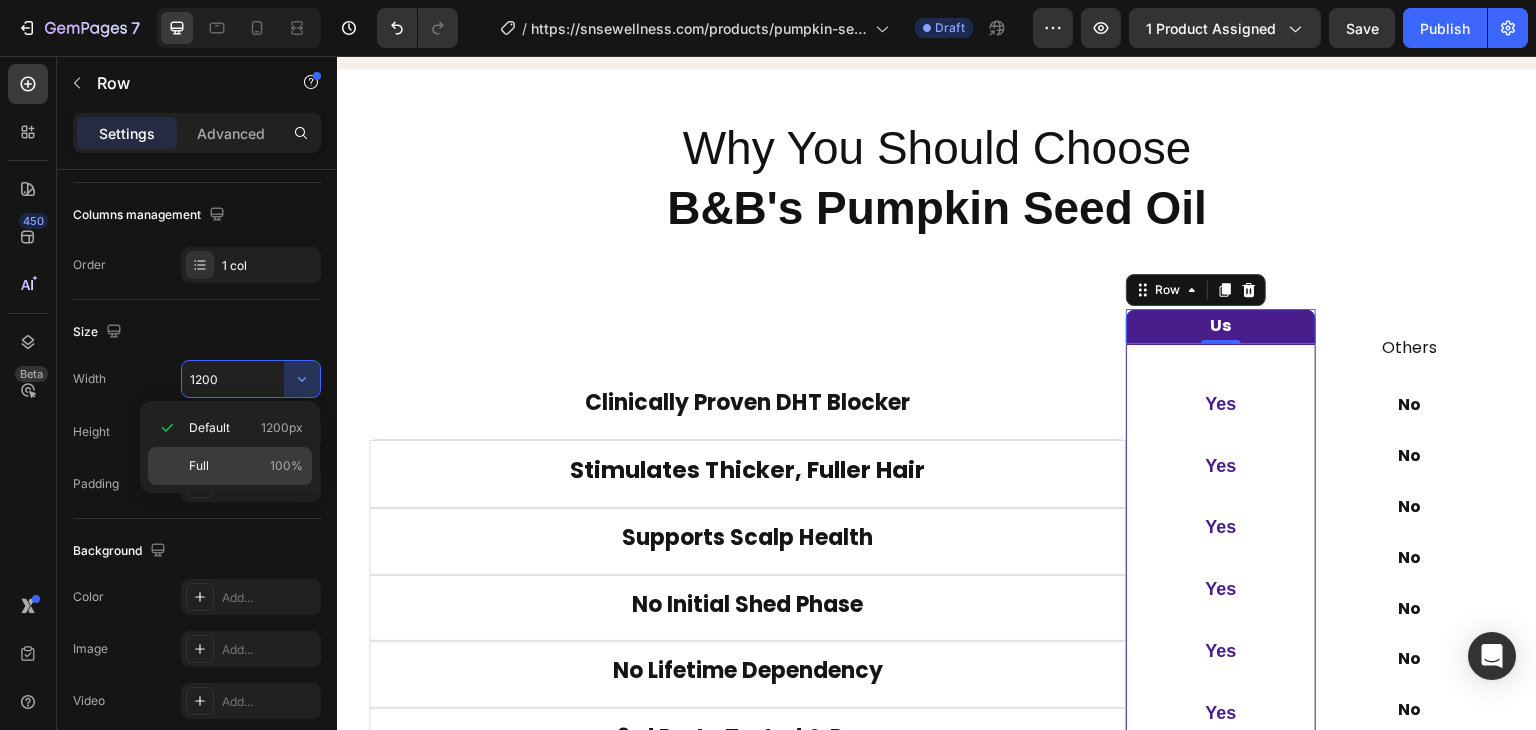 click on "Full 100%" at bounding box center (246, 466) 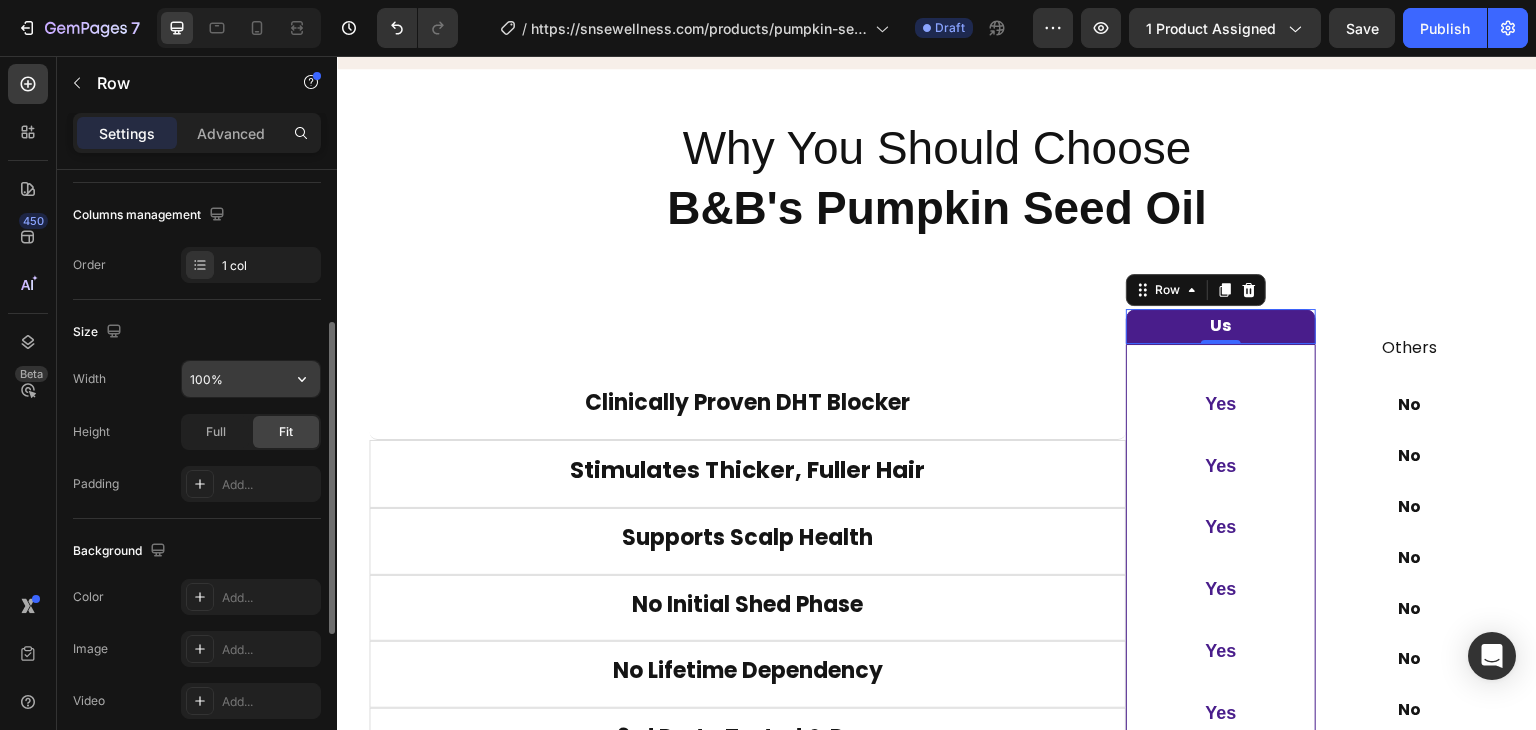 click on "100%" at bounding box center [251, 379] 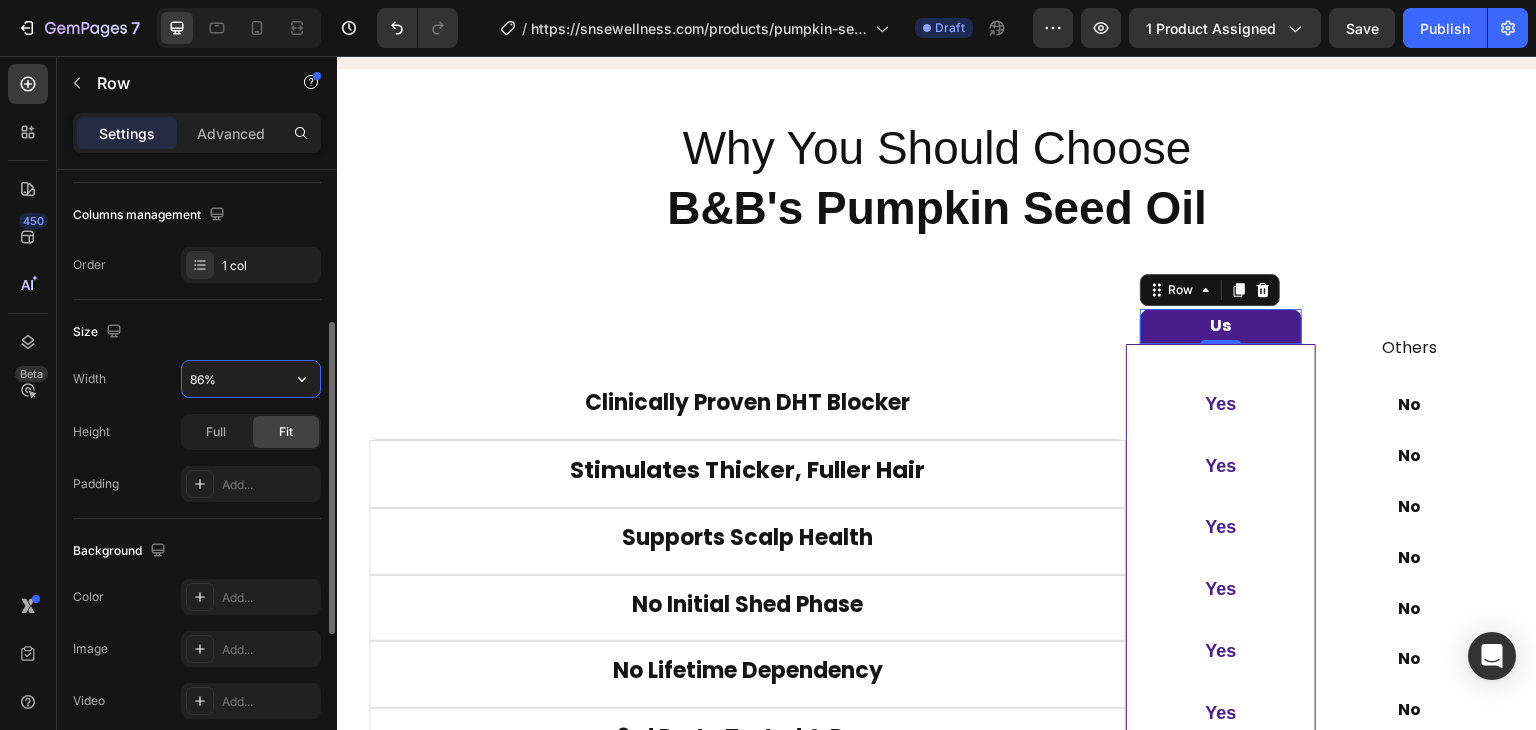 type on "85%" 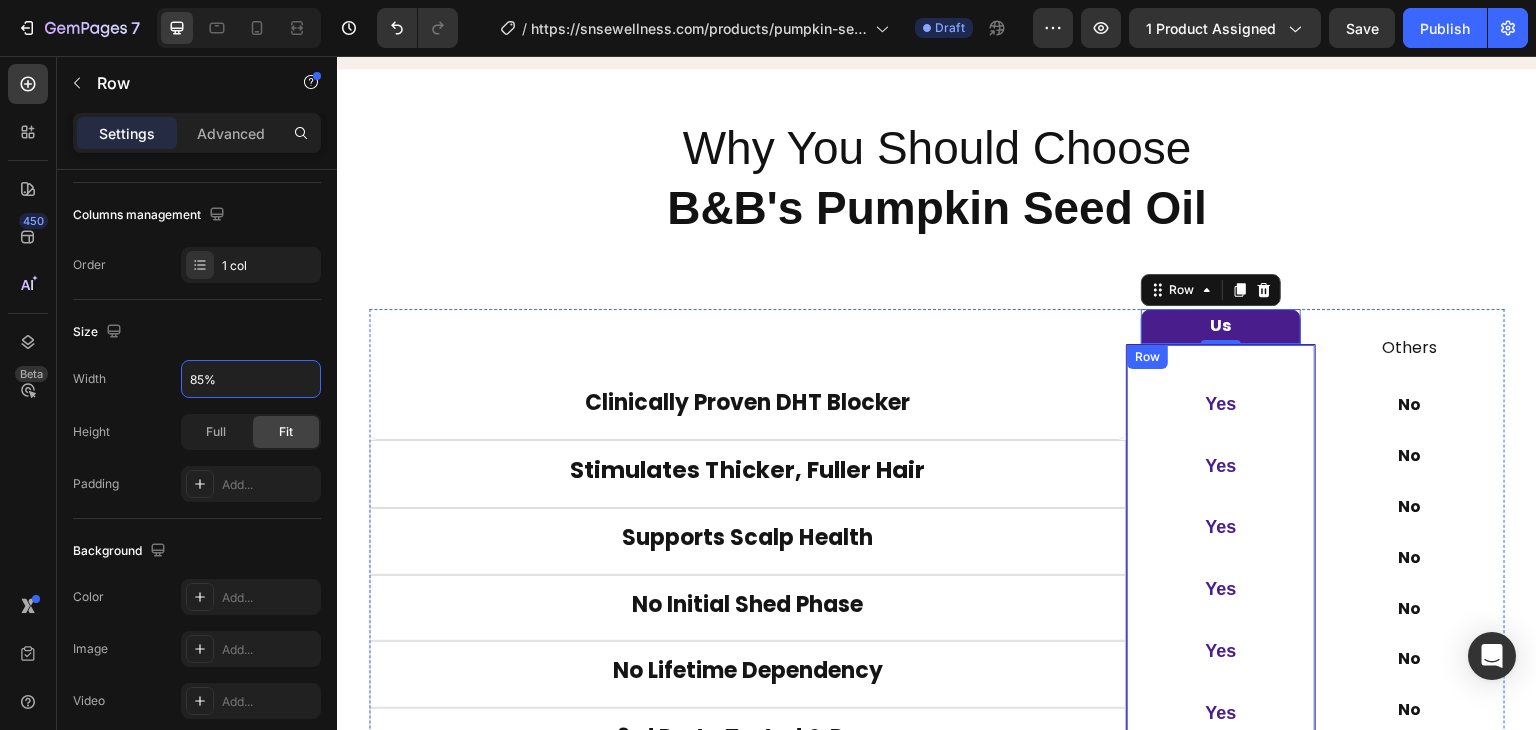 click on "Row" at bounding box center [1147, 357] 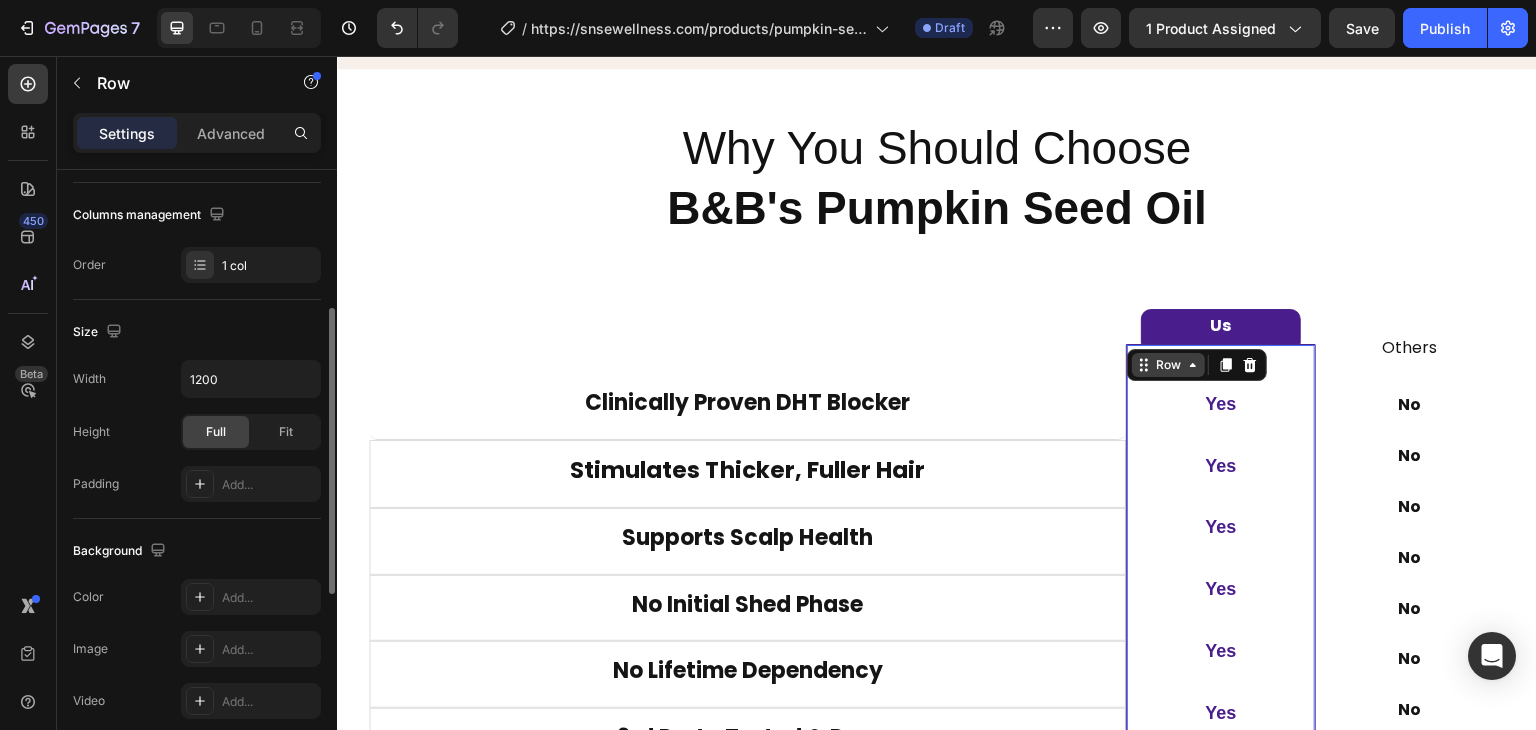 scroll, scrollTop: 300, scrollLeft: 0, axis: vertical 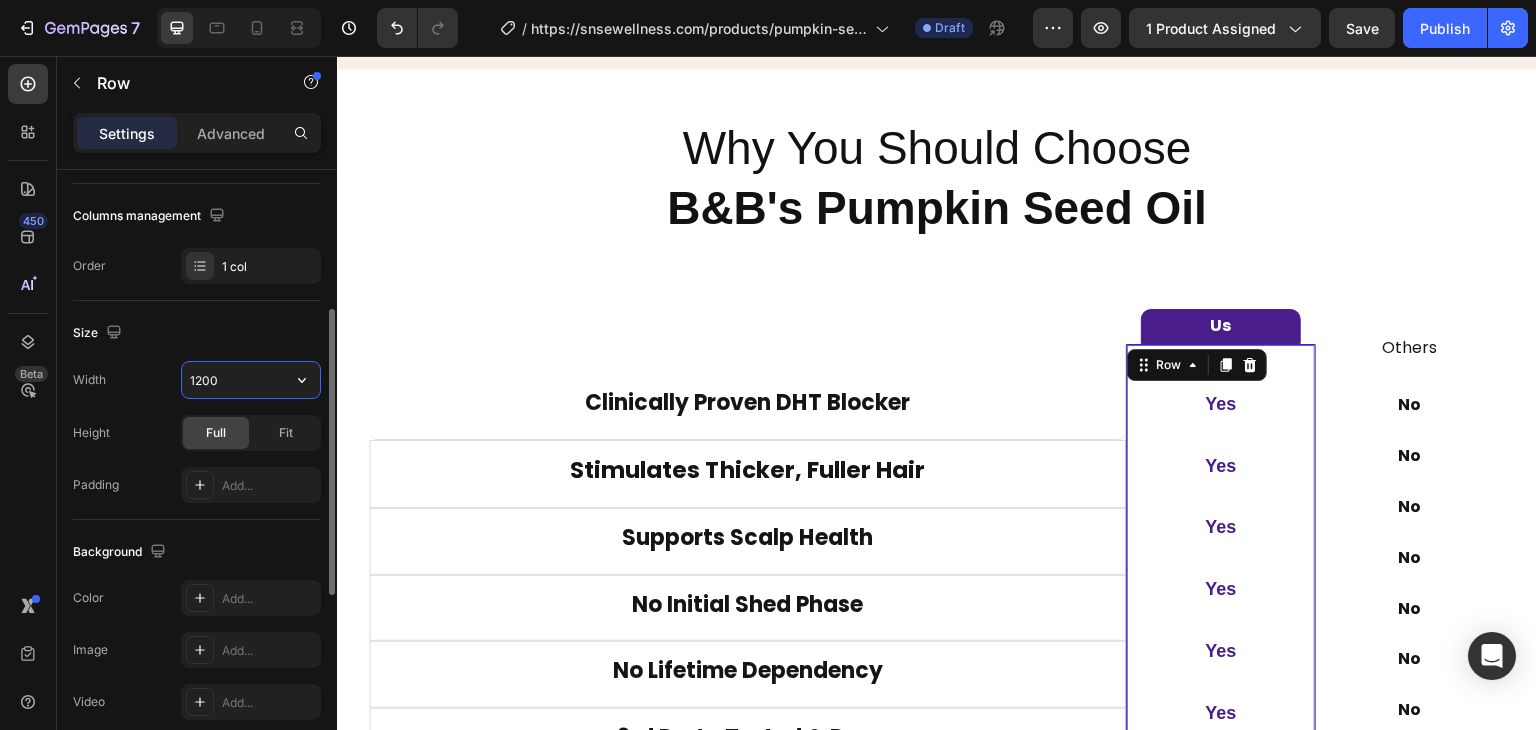 click on "1200" at bounding box center [251, 380] 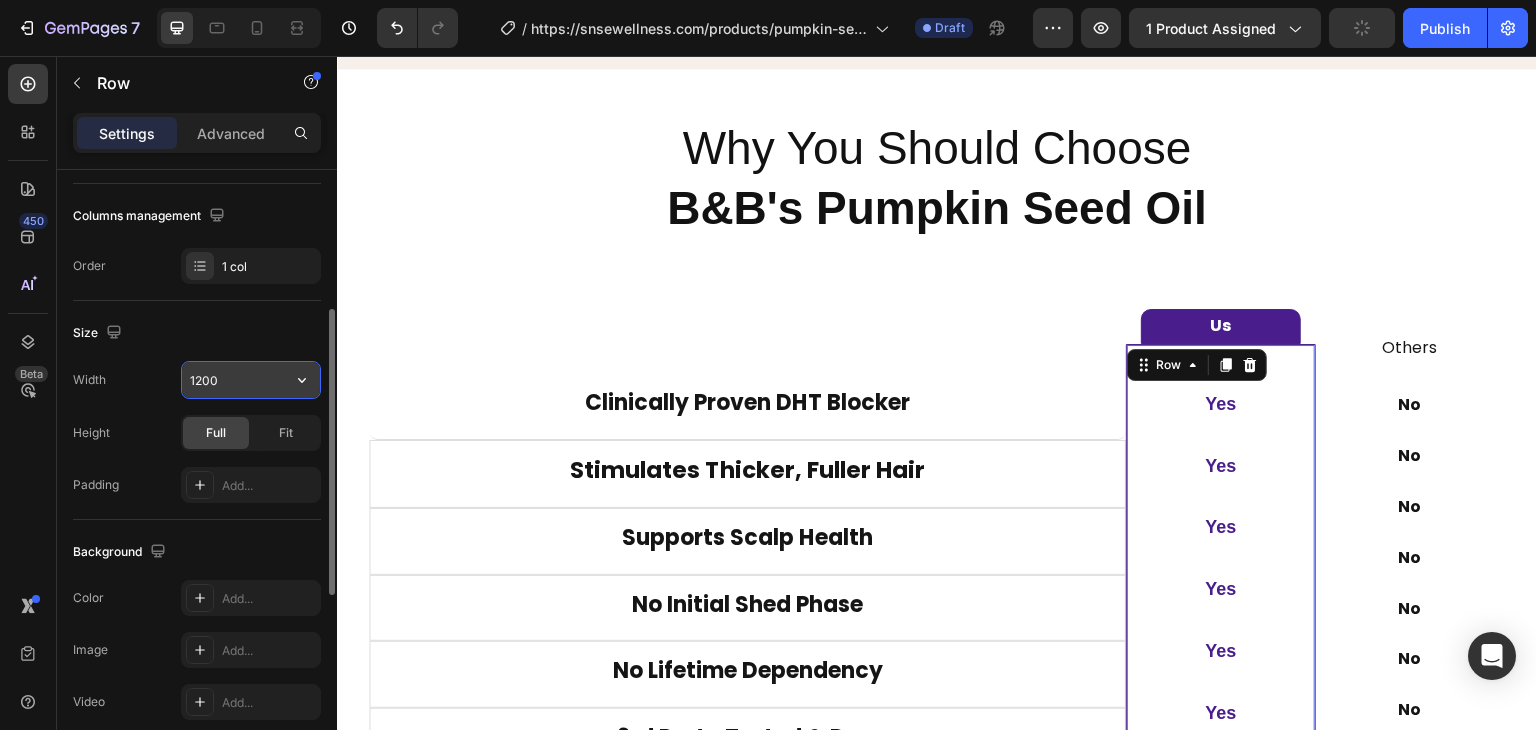 click 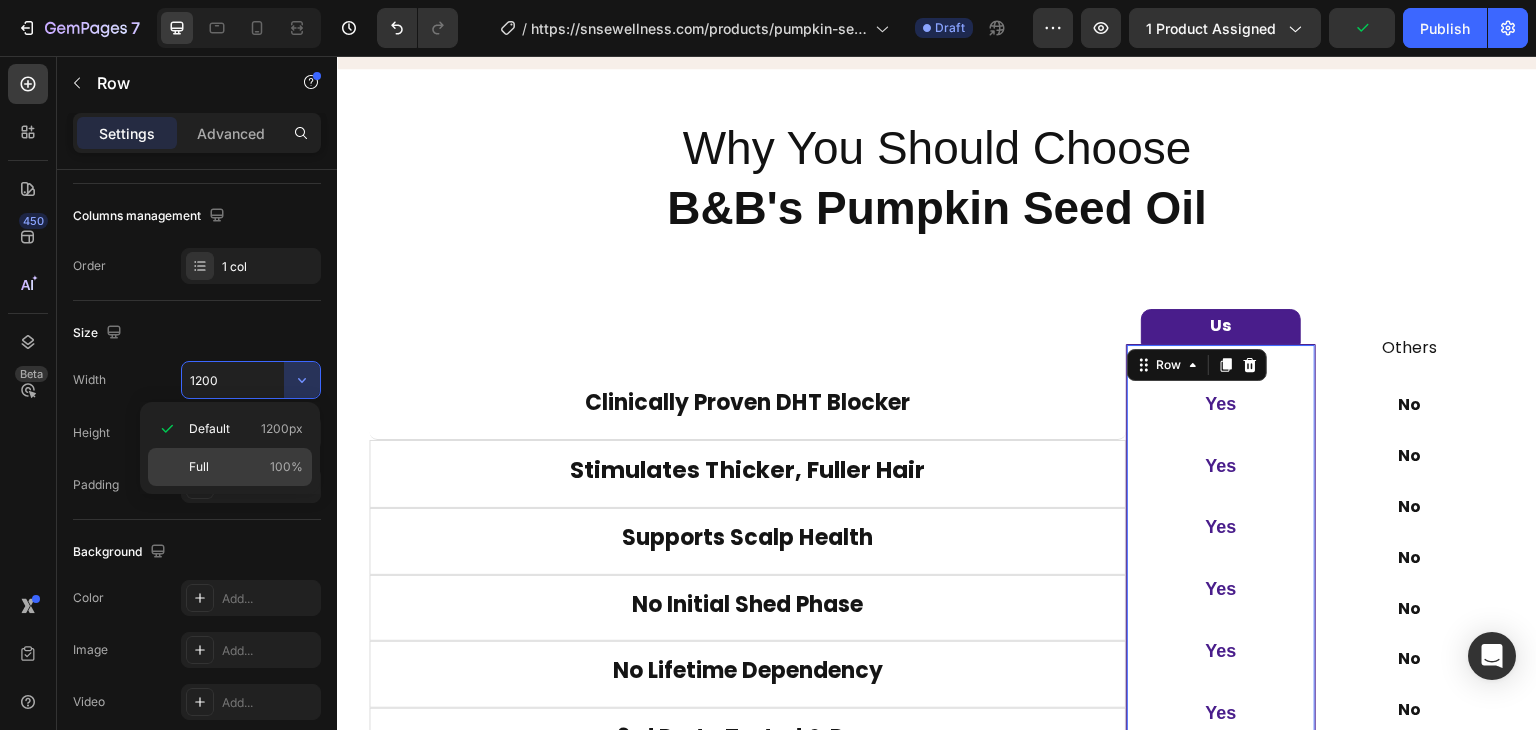 click on "100%" at bounding box center [286, 467] 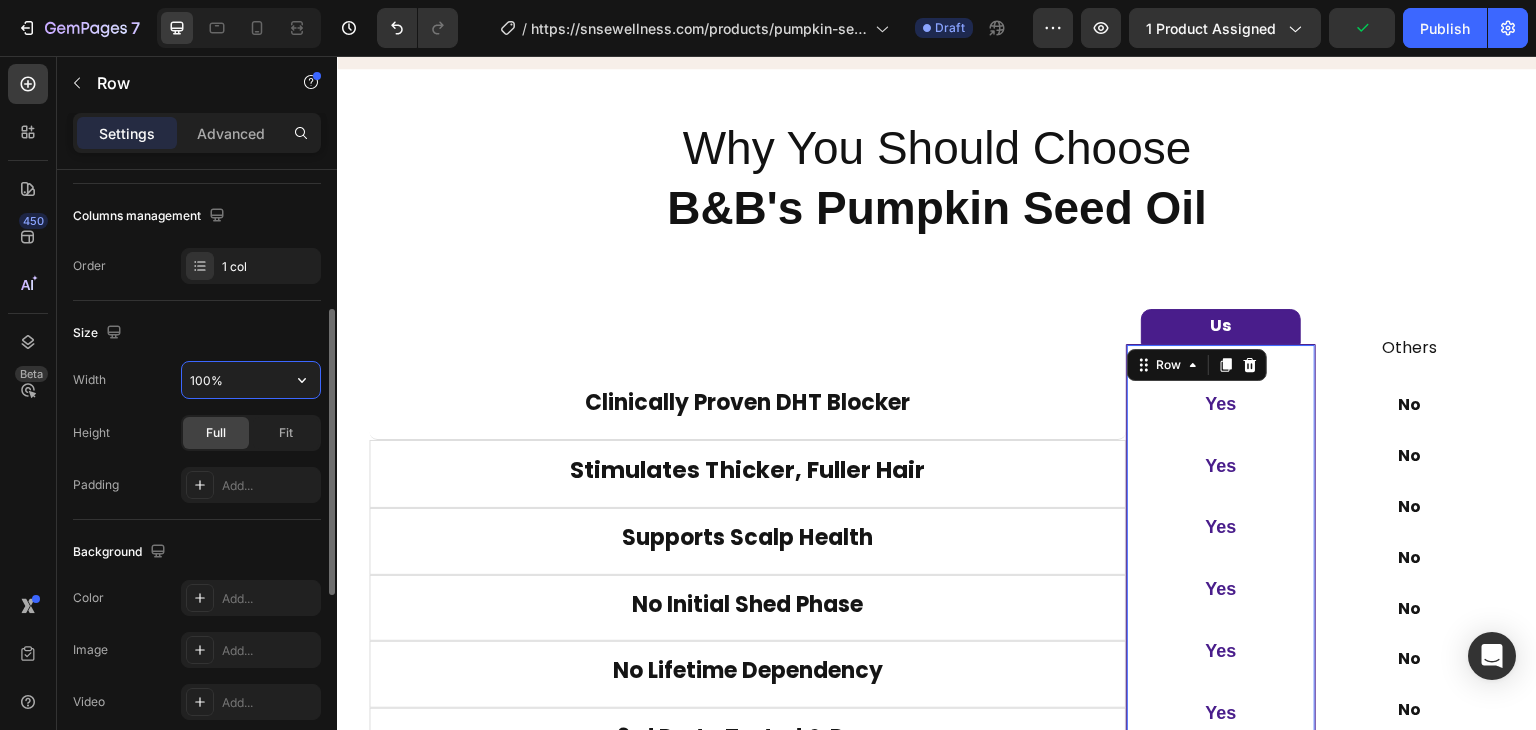click on "100%" at bounding box center (251, 380) 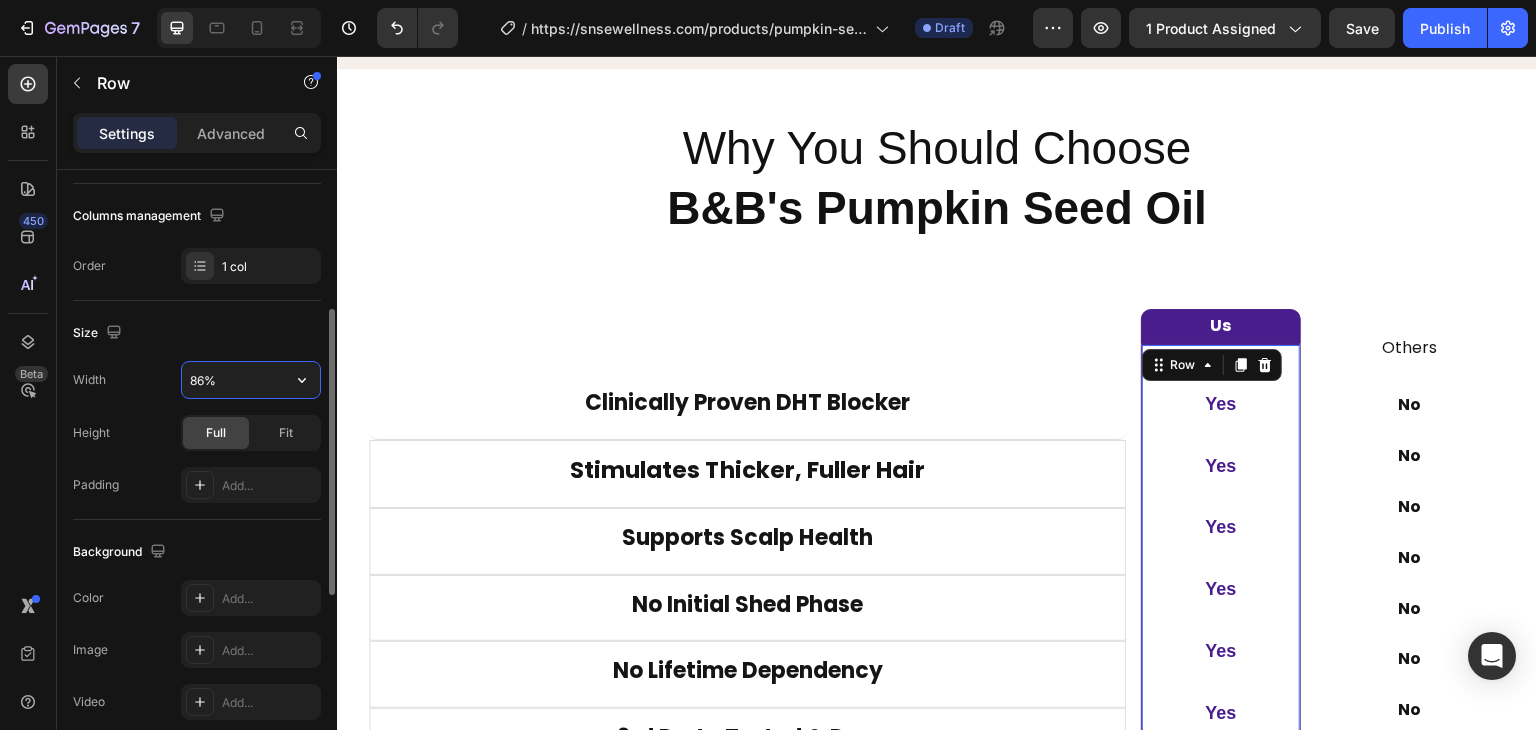 type on "85%" 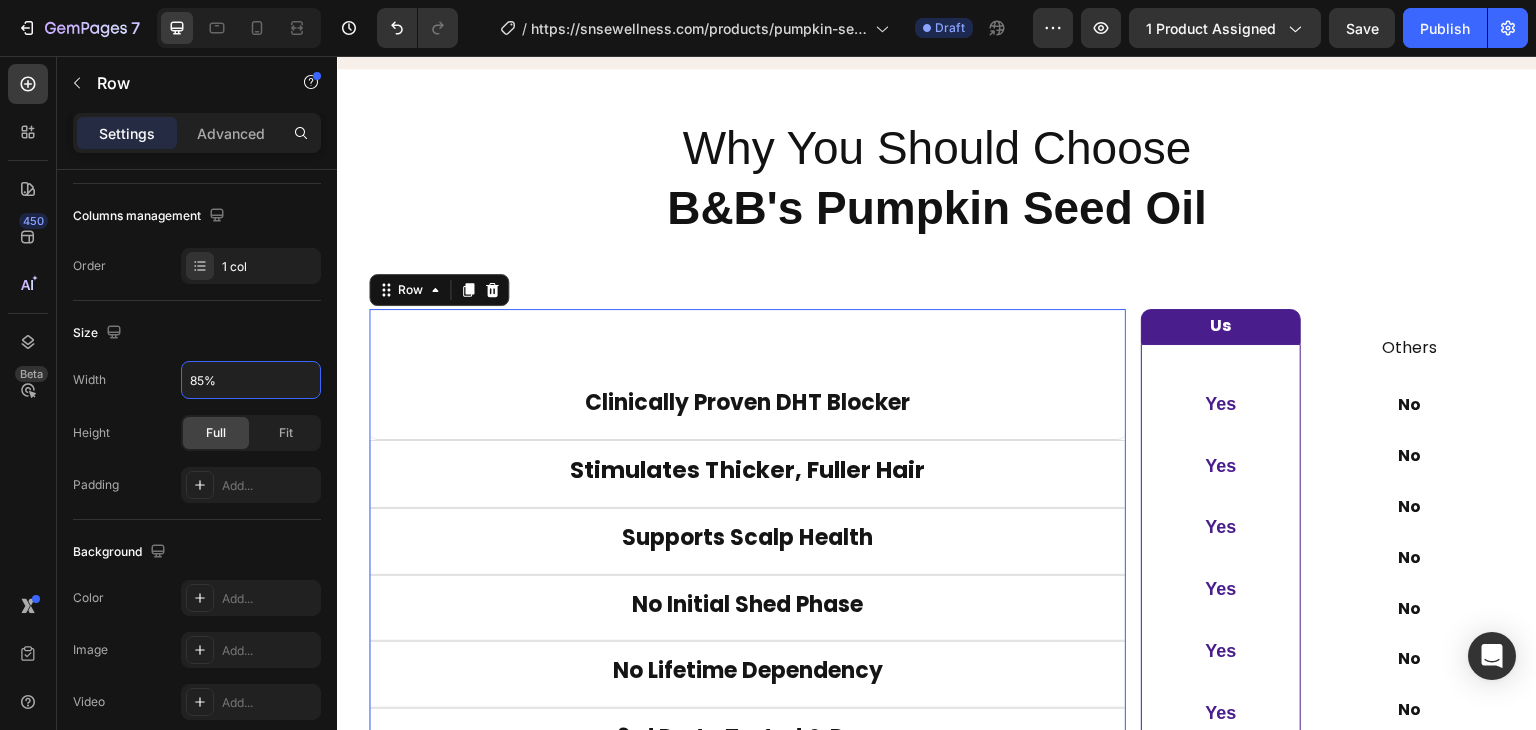 click on "Clinically Proven DHT Blocker Text Block Stimulates Thicker, Fuller Hair Text Block Supports Scalp Health Text Block No Initial Shed Phase Text Block No Lifetime Dependency Text Block 3rd Party Tested & Pure Text Block" at bounding box center [747, 541] 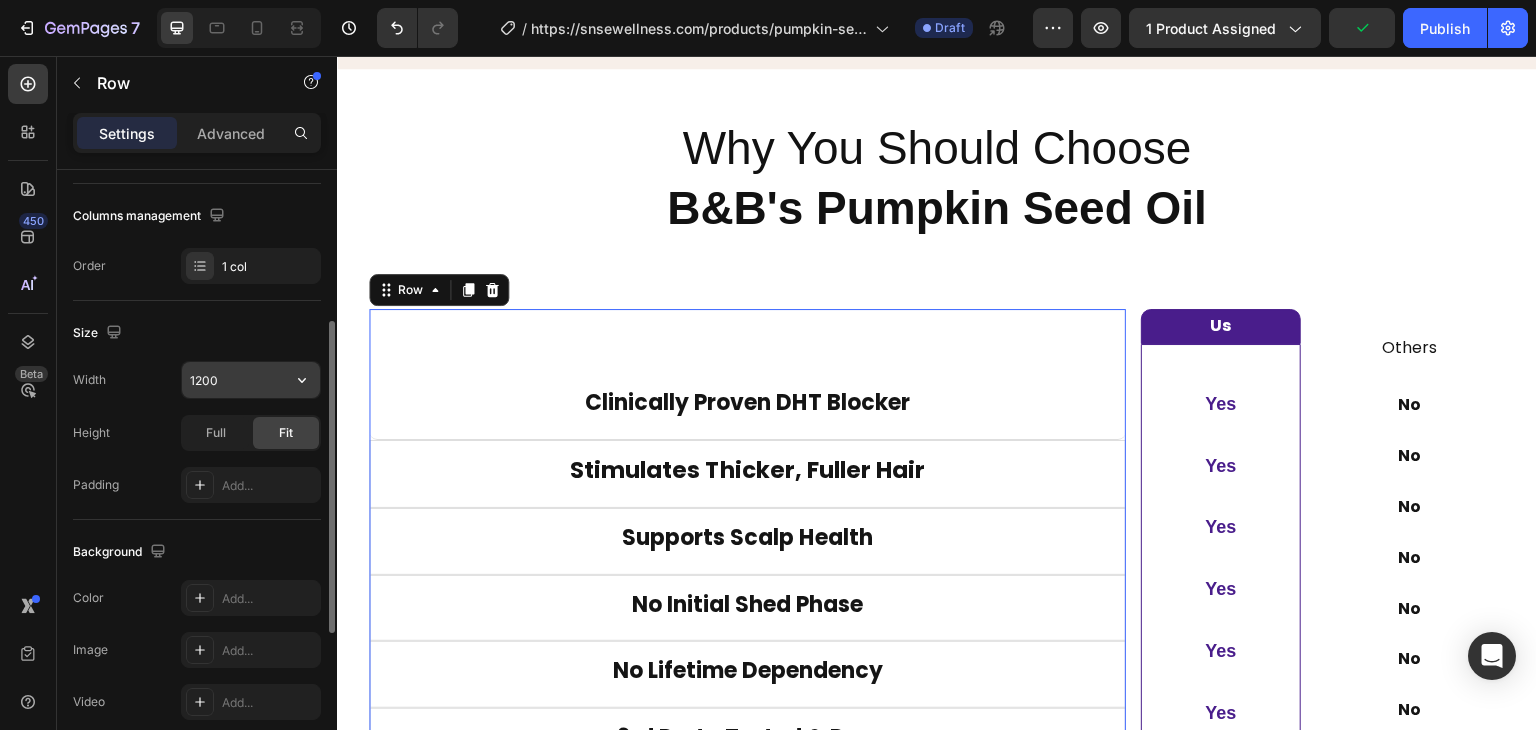 click on "1200" at bounding box center [251, 380] 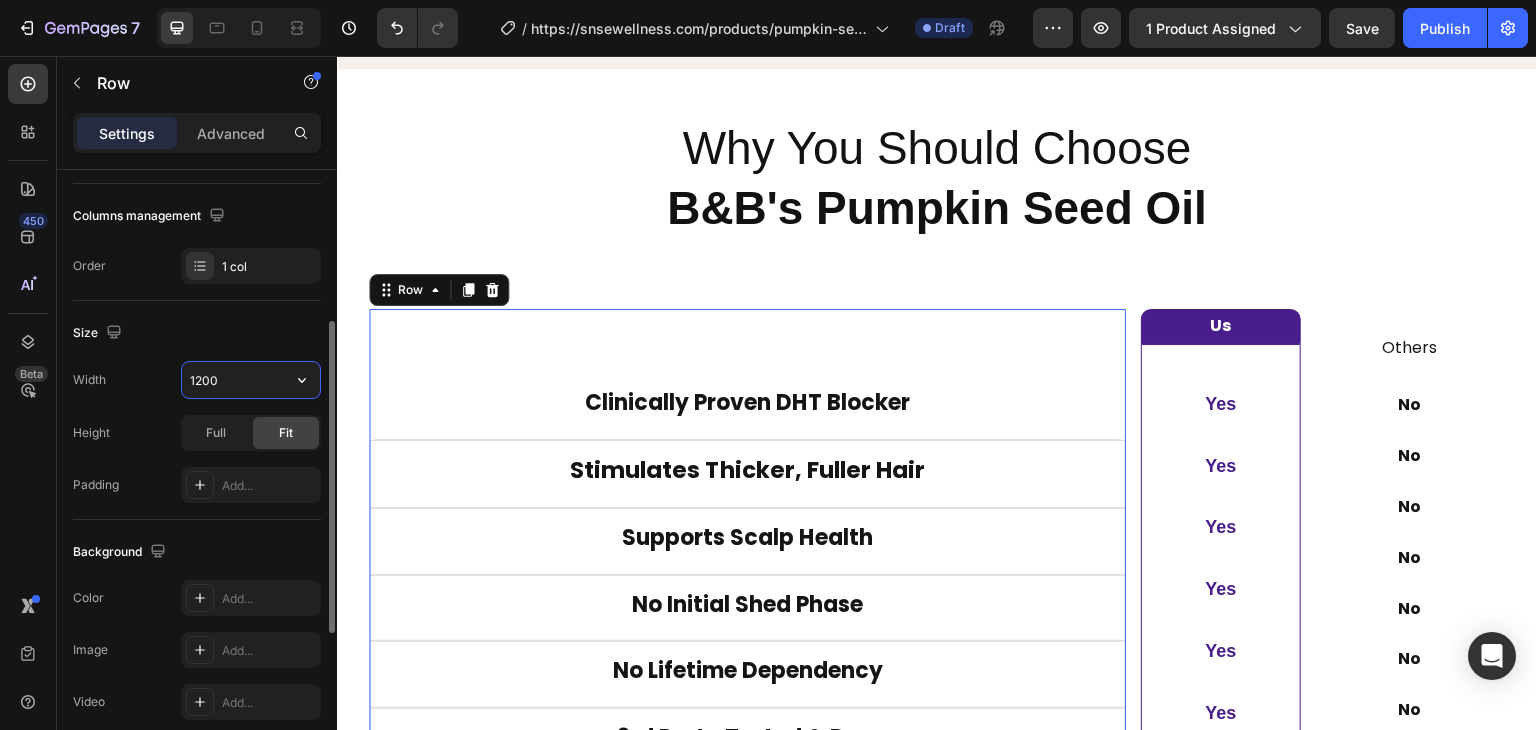 click on "1200" at bounding box center [251, 380] 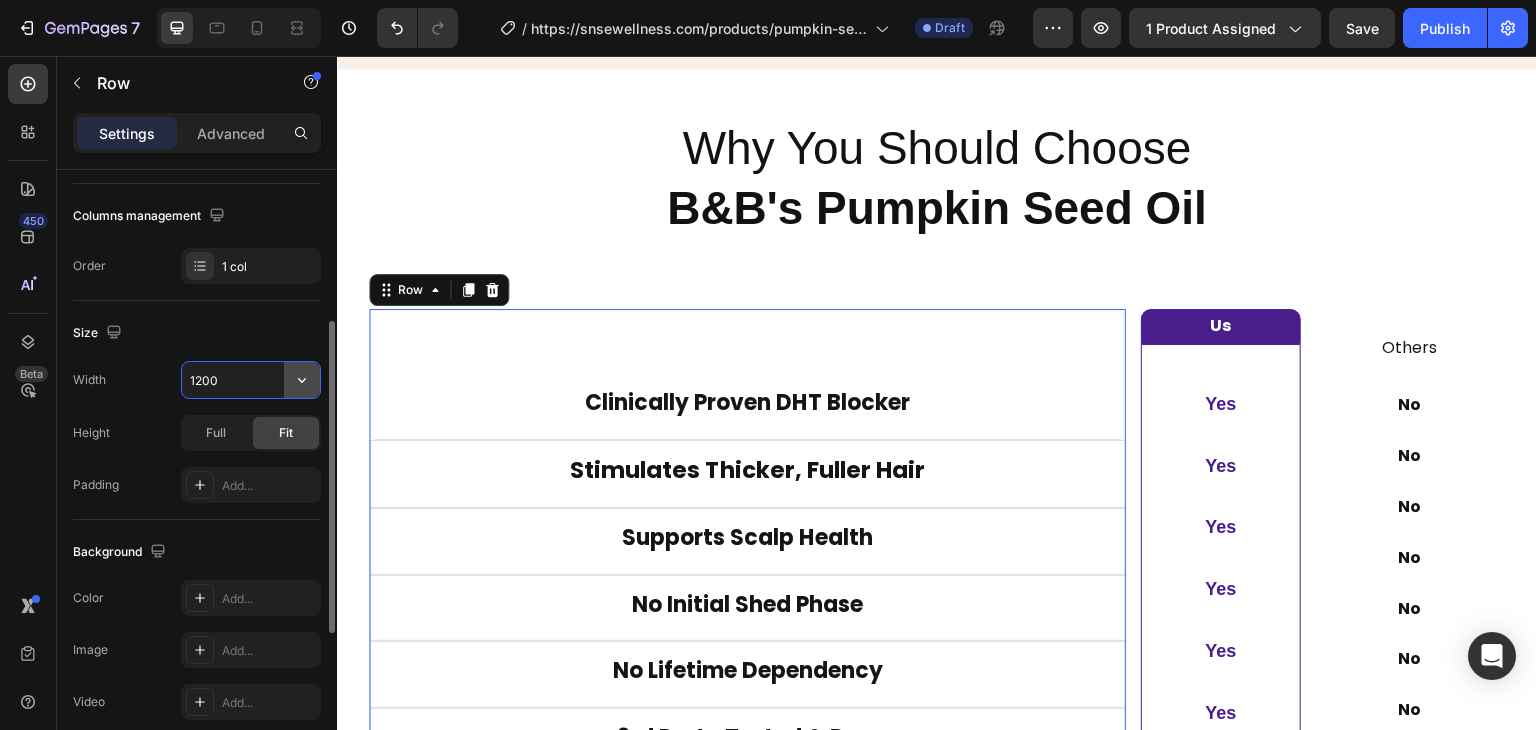 click 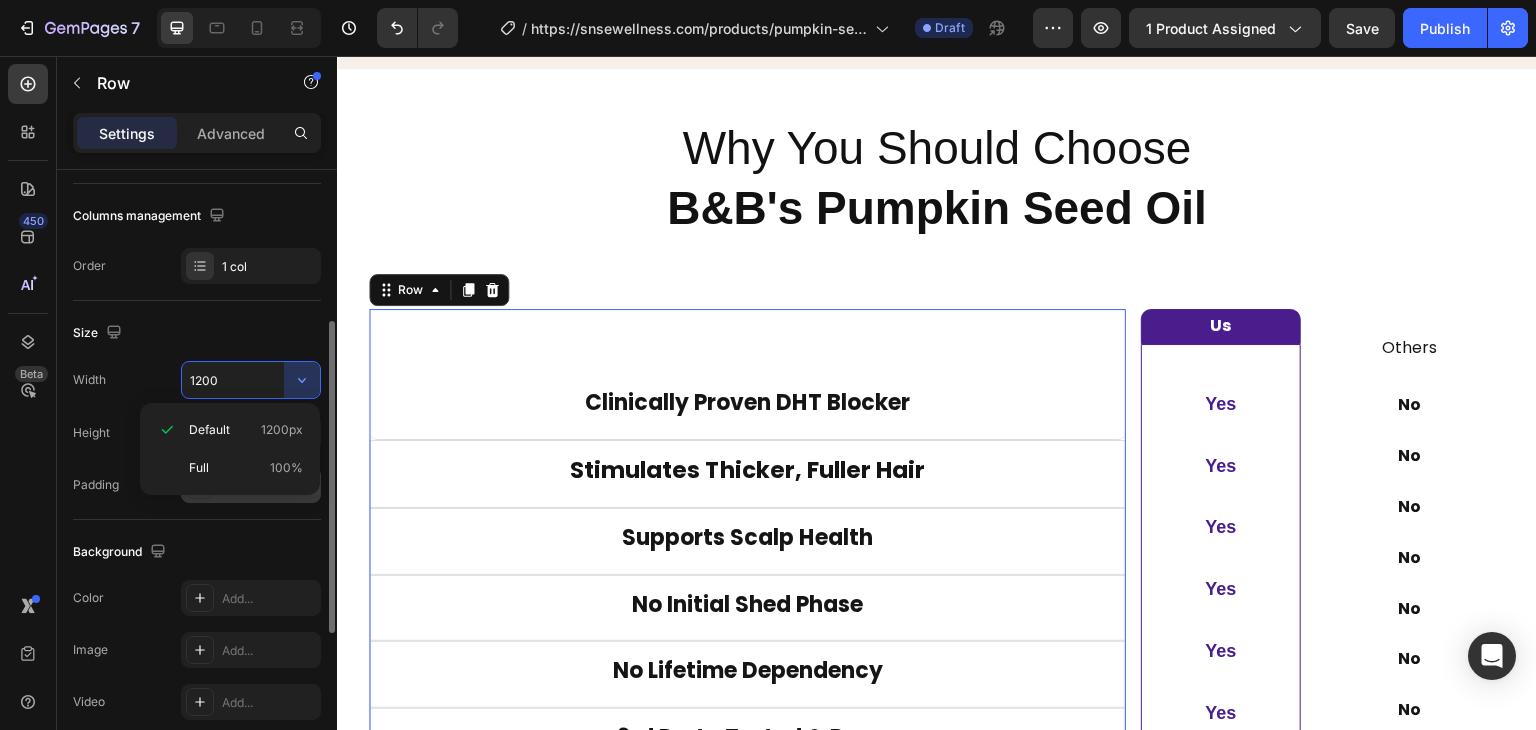 click on "Full 100%" at bounding box center [246, 468] 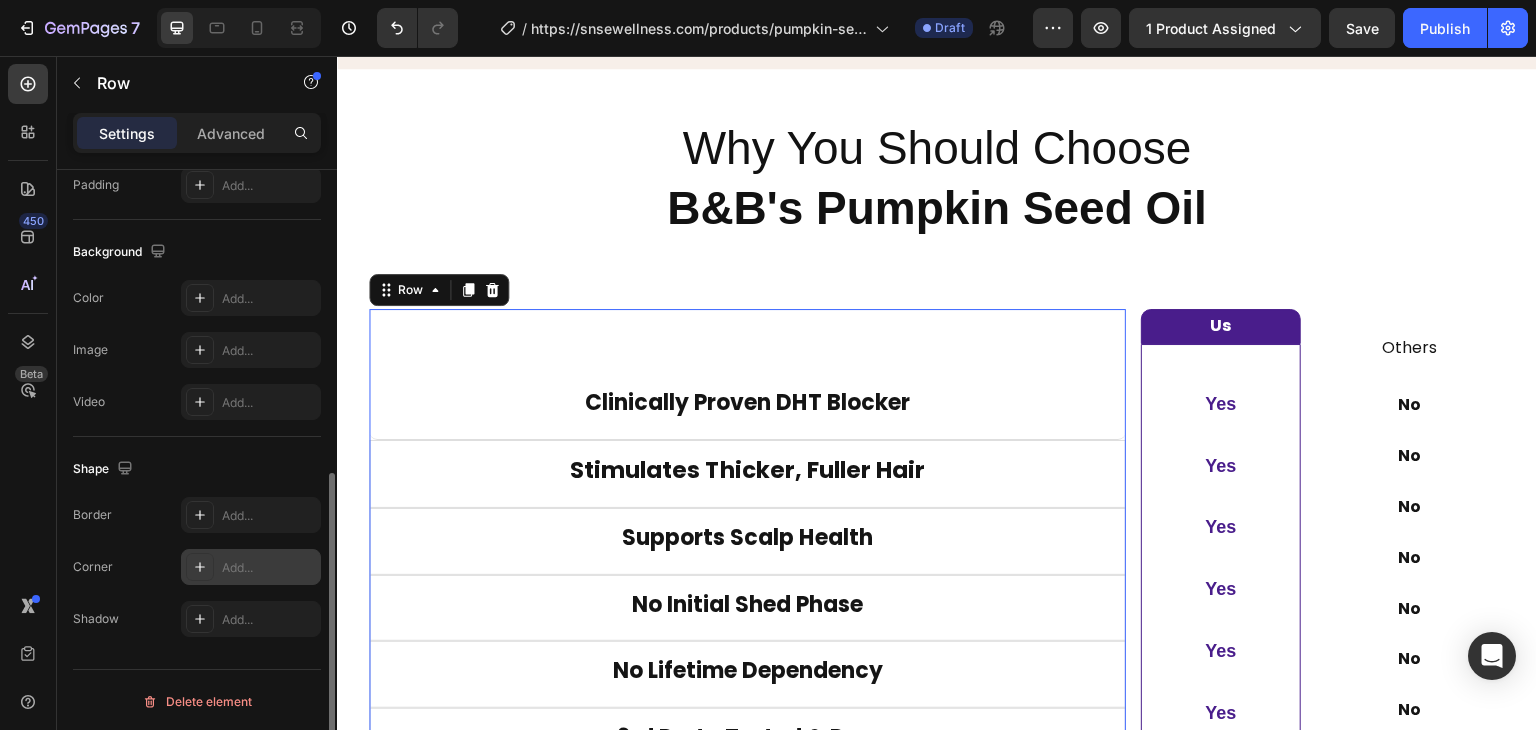scroll, scrollTop: 601, scrollLeft: 0, axis: vertical 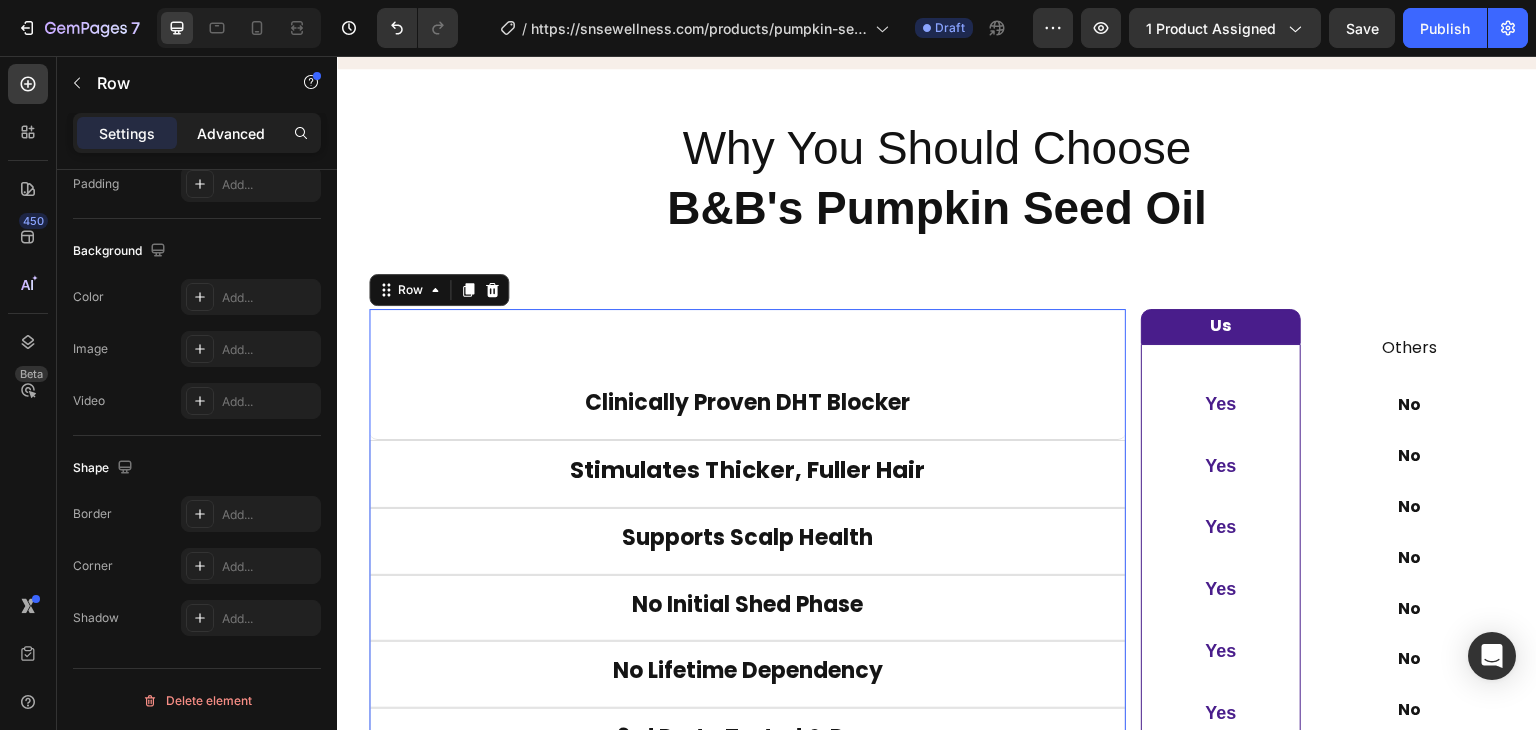 click on "Advanced" at bounding box center (231, 133) 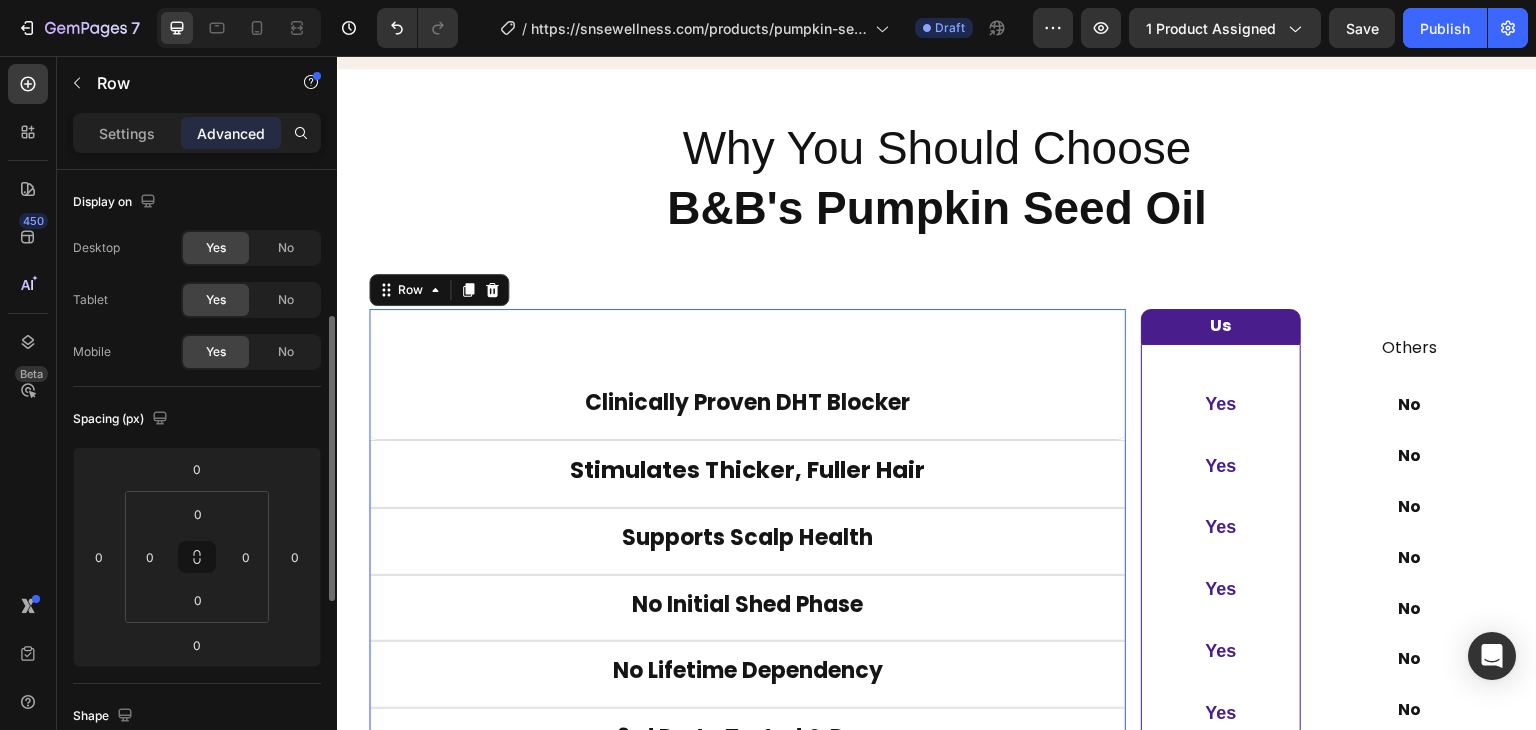 scroll, scrollTop: 100, scrollLeft: 0, axis: vertical 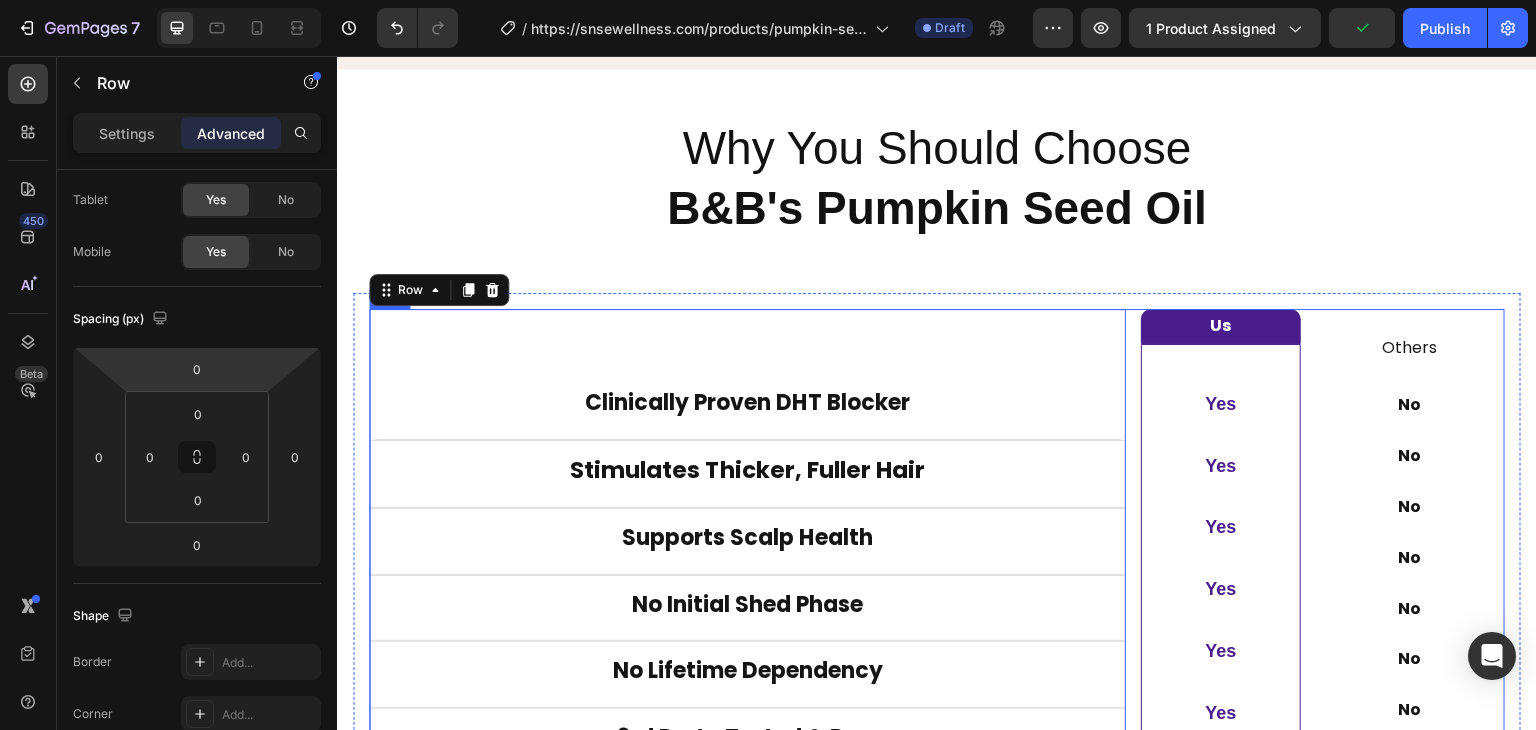 click on "Us Text Block Row Yes Text Block Yes Text Block Yes Text Block Yes Text Block Yes Text Block Yes Text Block Row Row" at bounding box center (1220, 541) 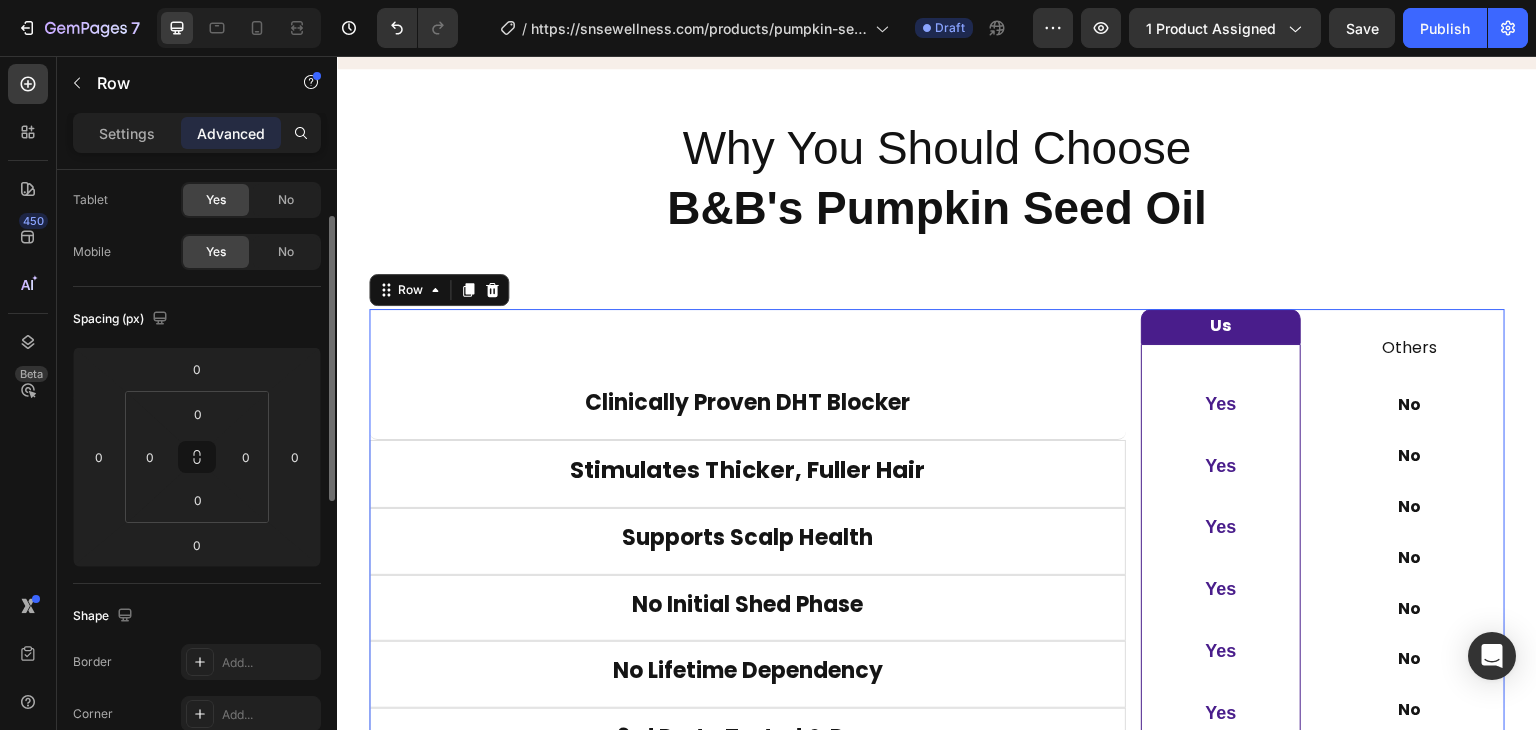 scroll, scrollTop: 0, scrollLeft: 0, axis: both 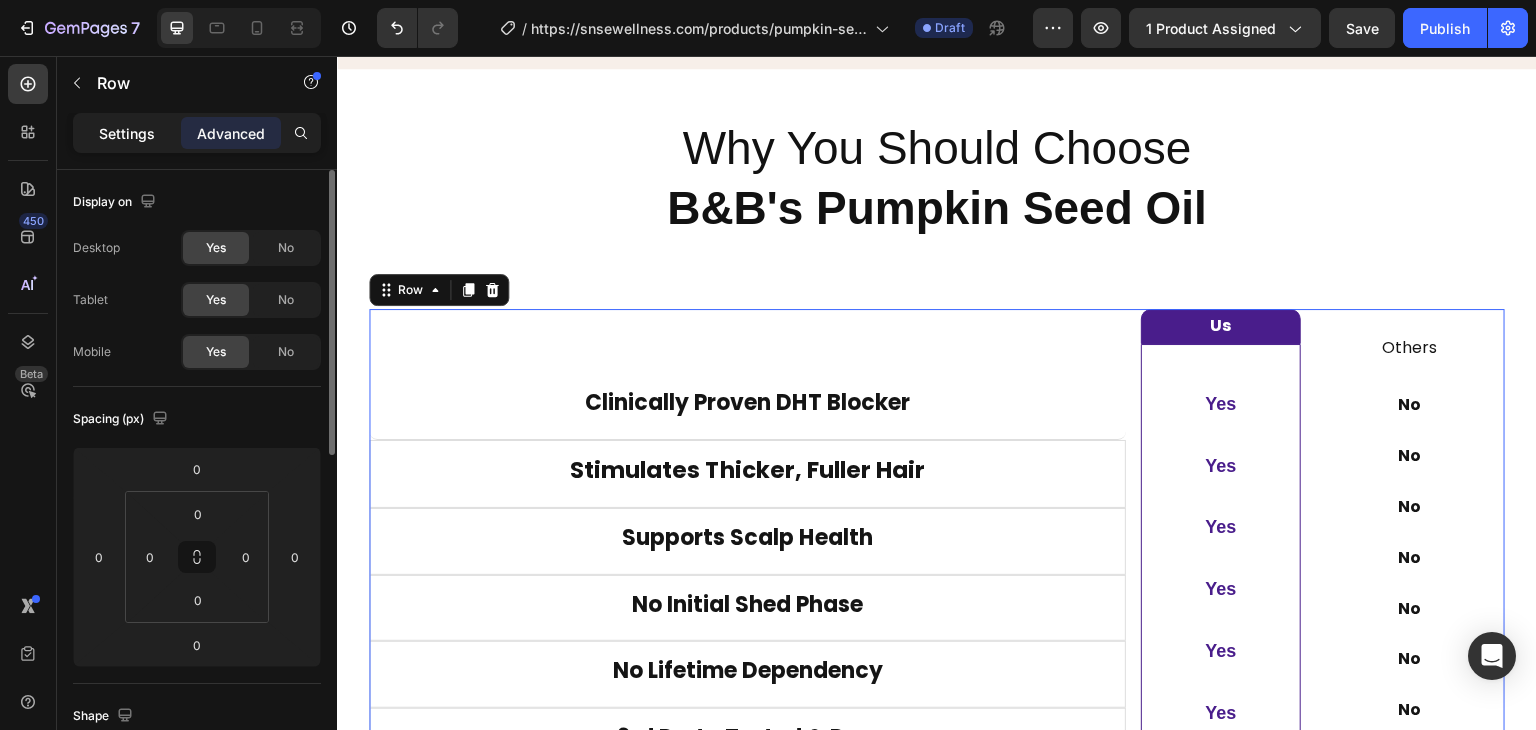 click on "Settings" 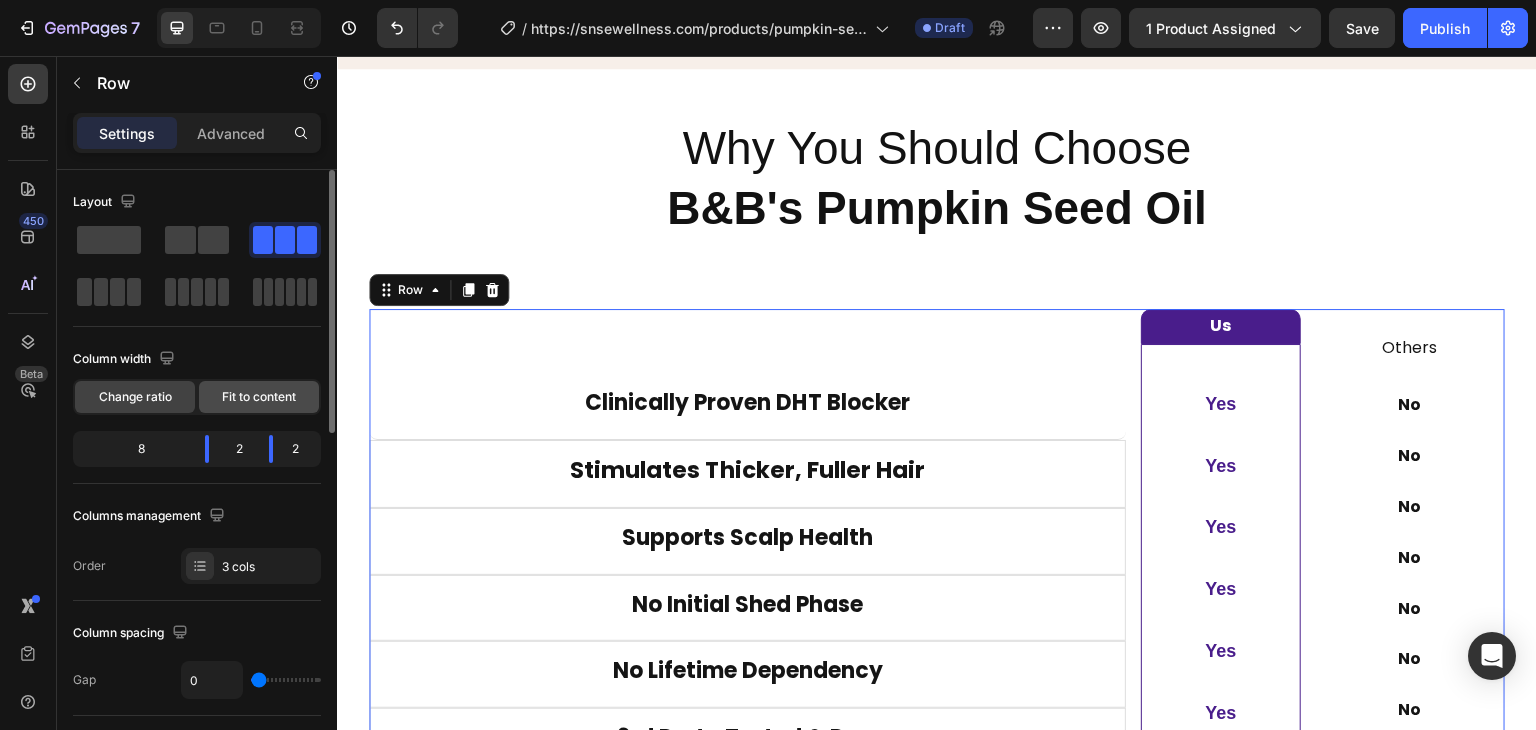 click on "Fit to content" 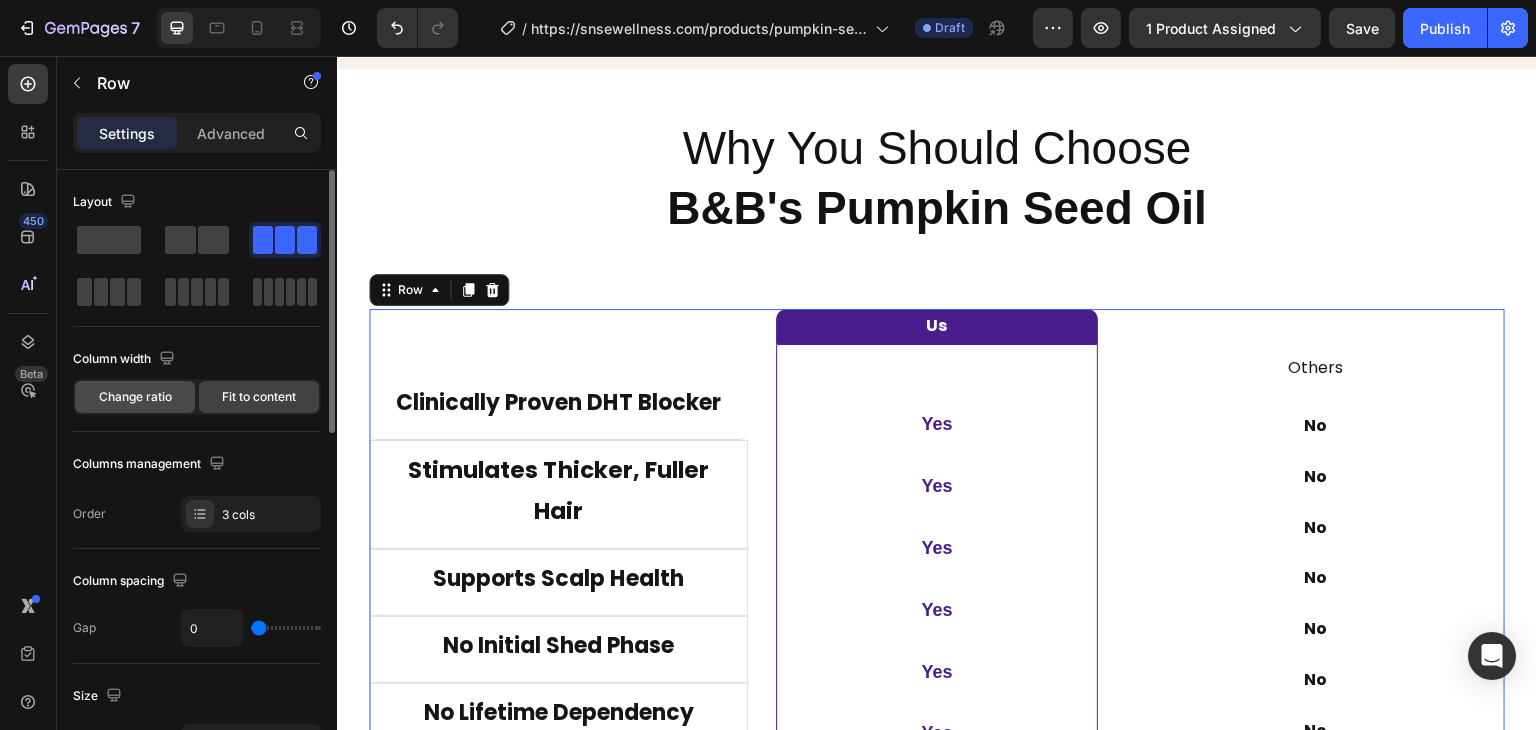 click on "Change ratio" 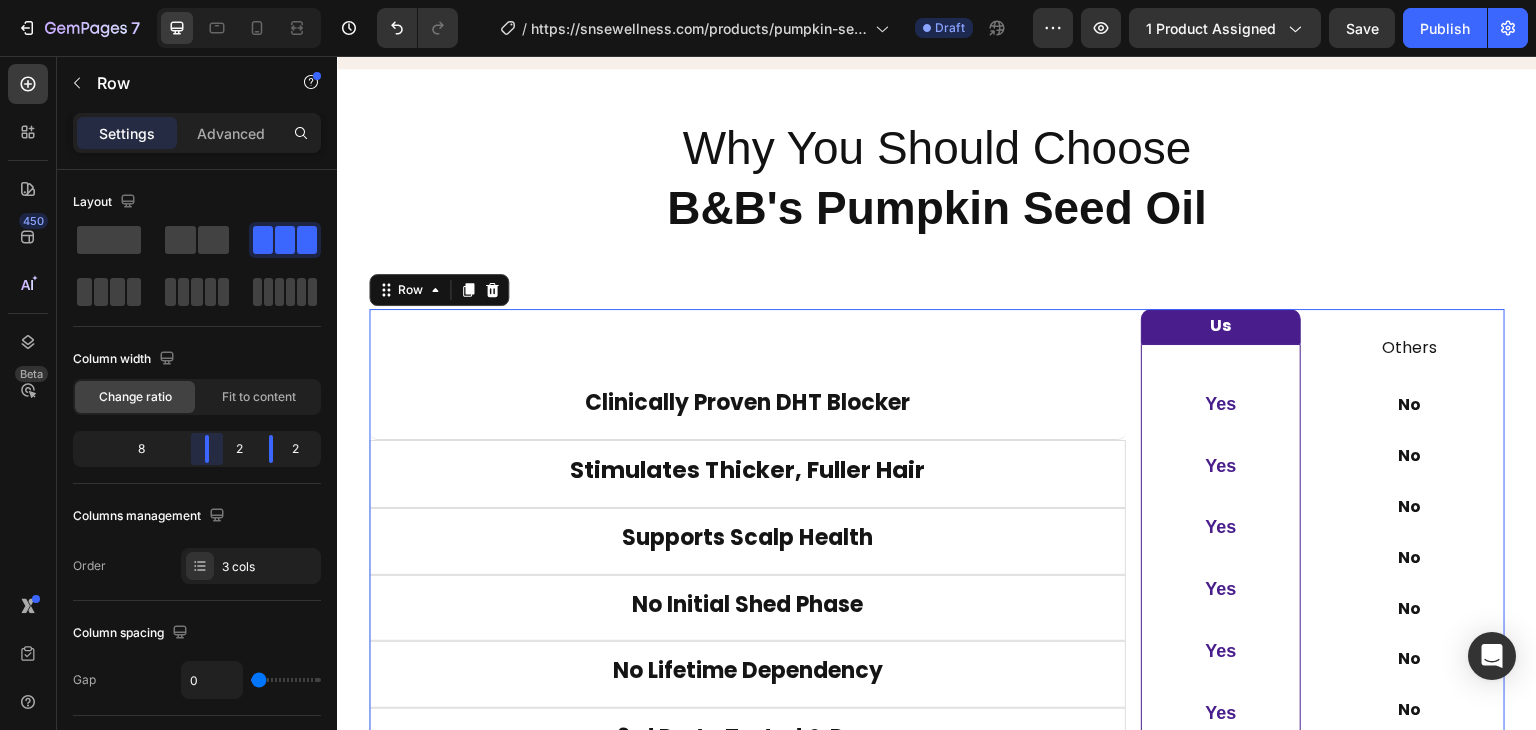 drag, startPoint x: 211, startPoint y: 440, endPoint x: 239, endPoint y: 439, distance: 28.01785 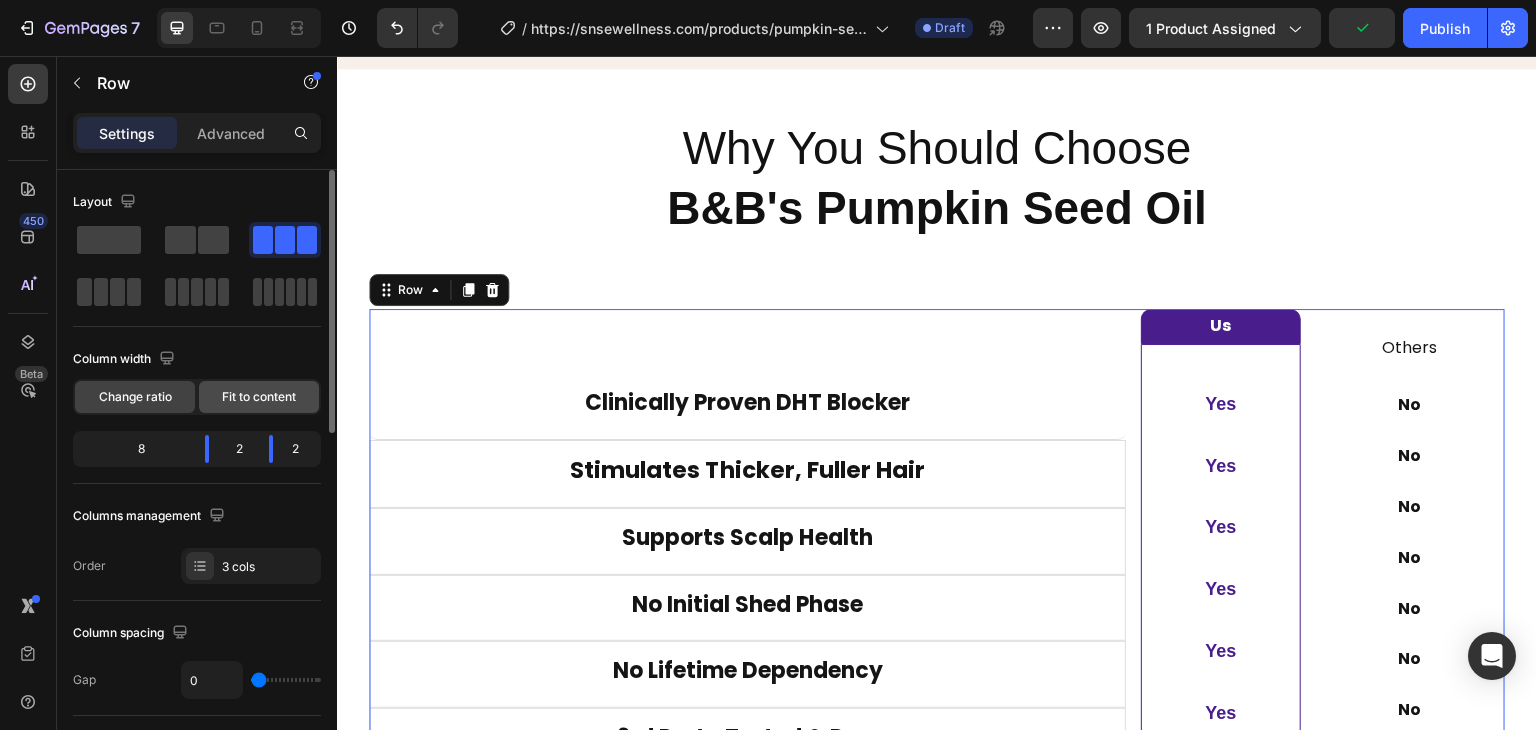 click on "Fit to content" 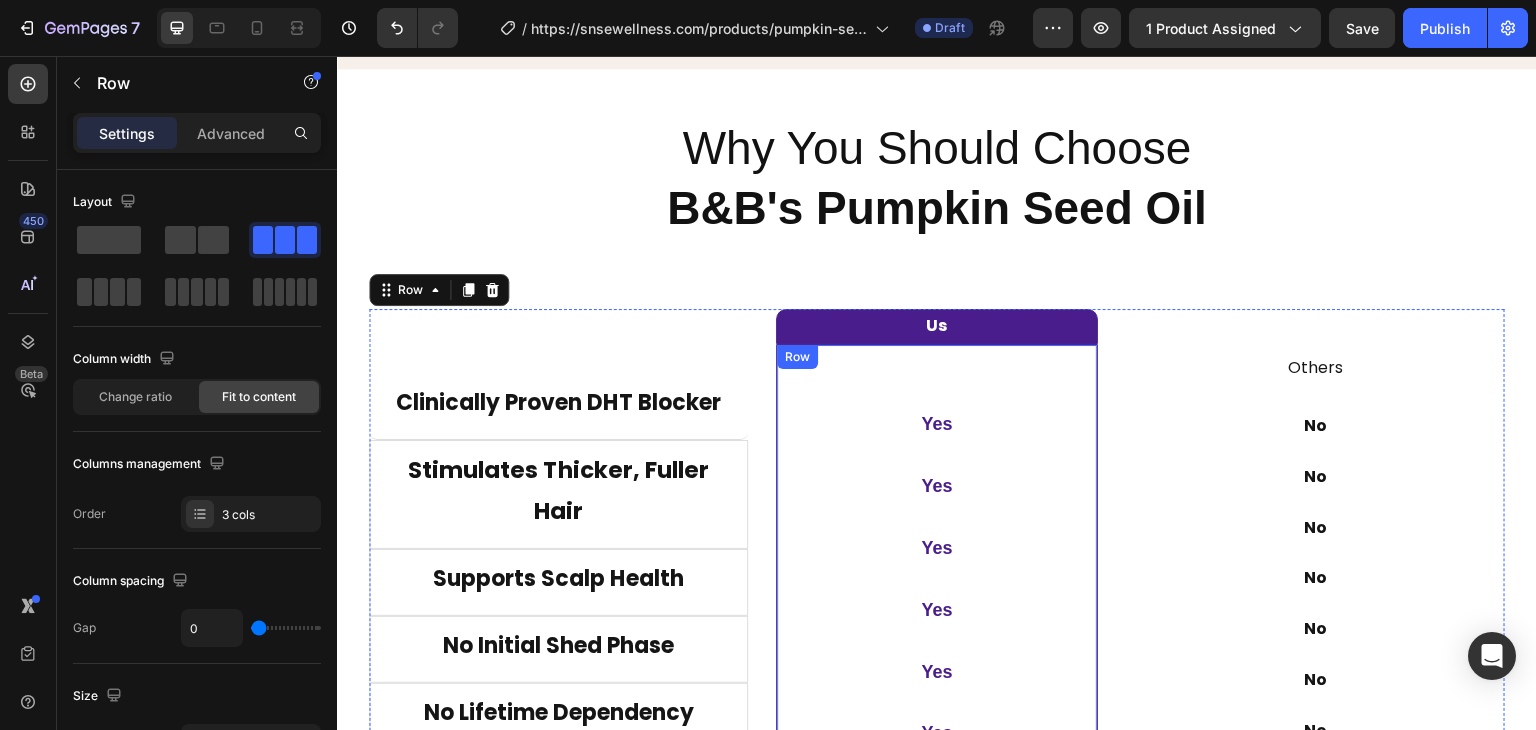 click on "Yes Text Block Yes Text Block Yes Text Block Yes Text Block Yes Text Block Yes Text Block Row Row" at bounding box center [937, 580] 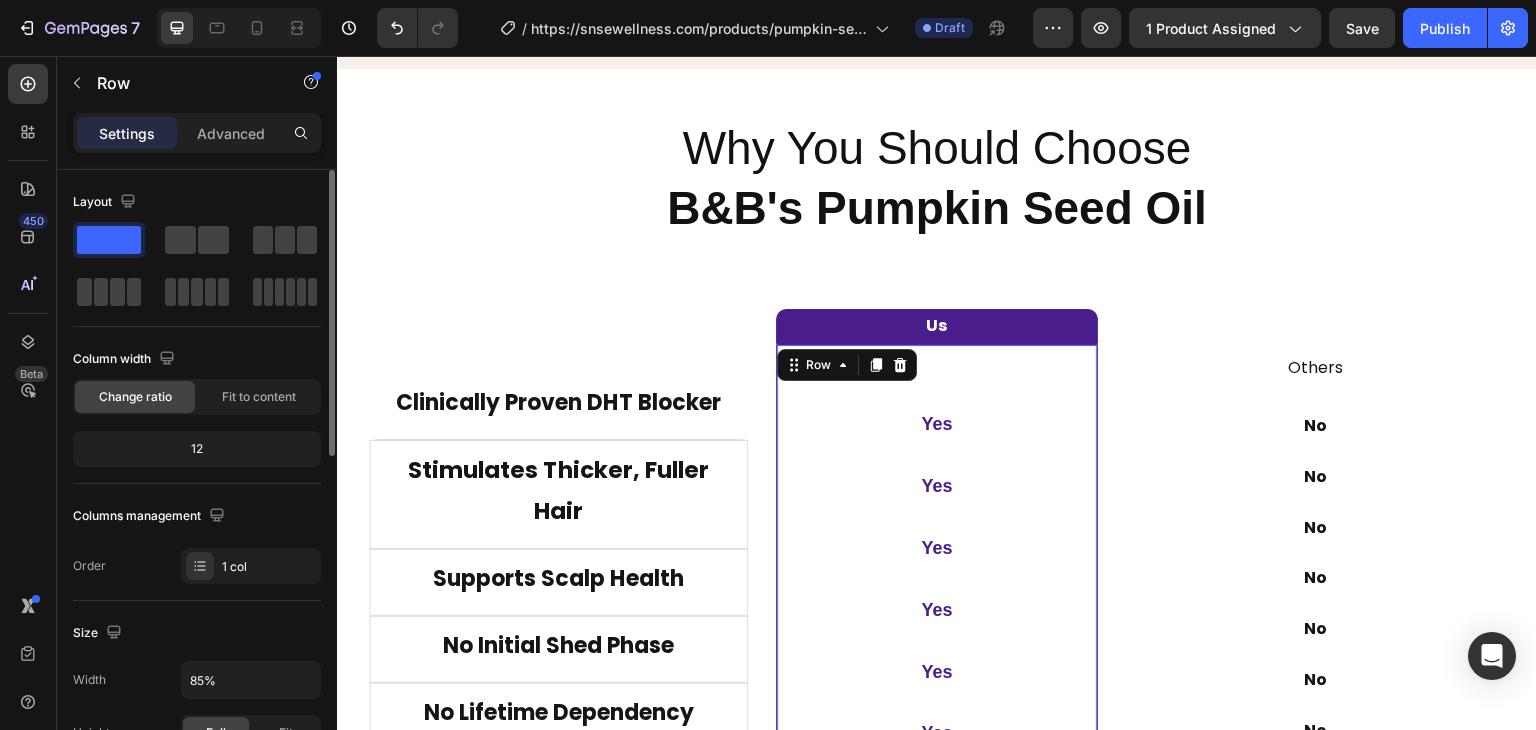 scroll, scrollTop: 300, scrollLeft: 0, axis: vertical 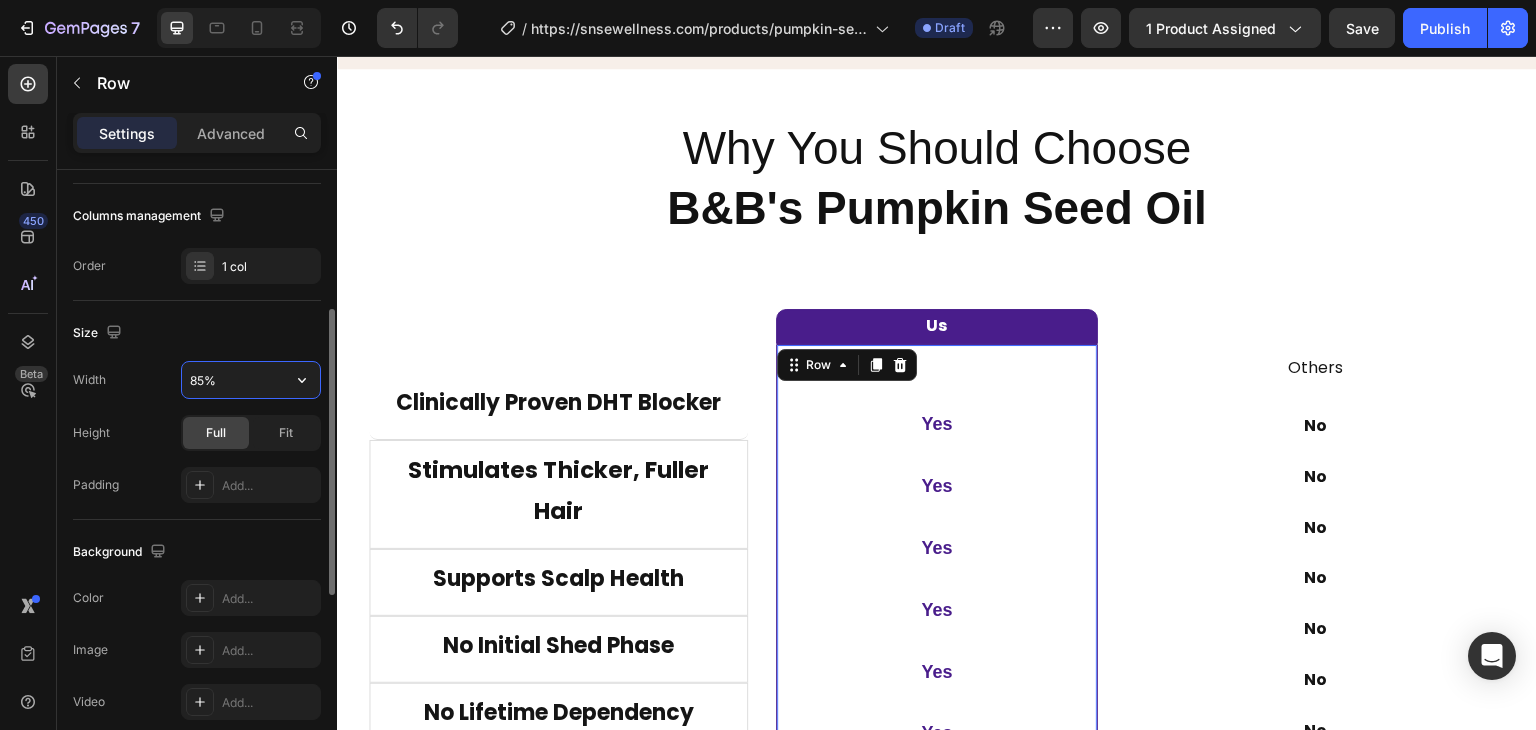 click on "85%" at bounding box center [251, 380] 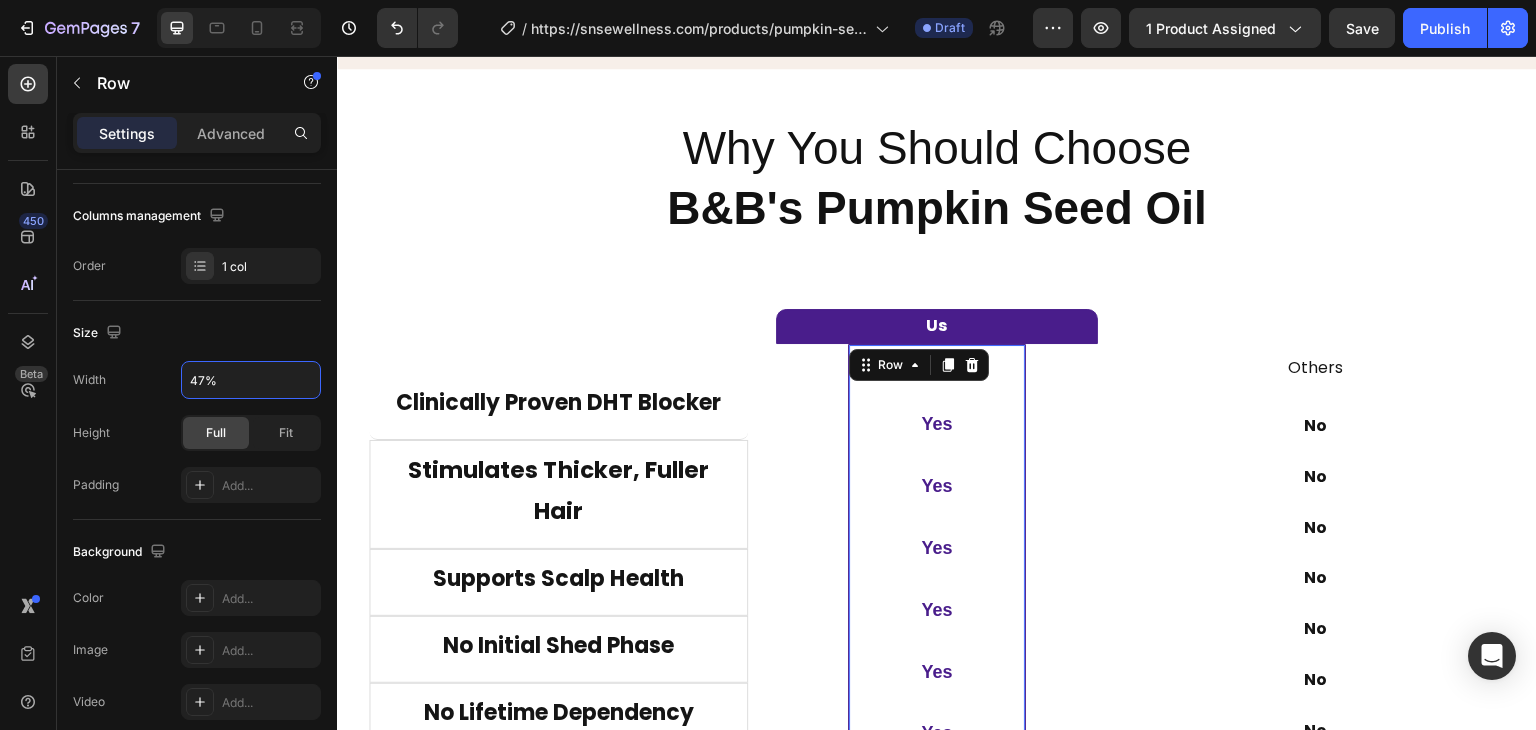 scroll, scrollTop: 0, scrollLeft: 0, axis: both 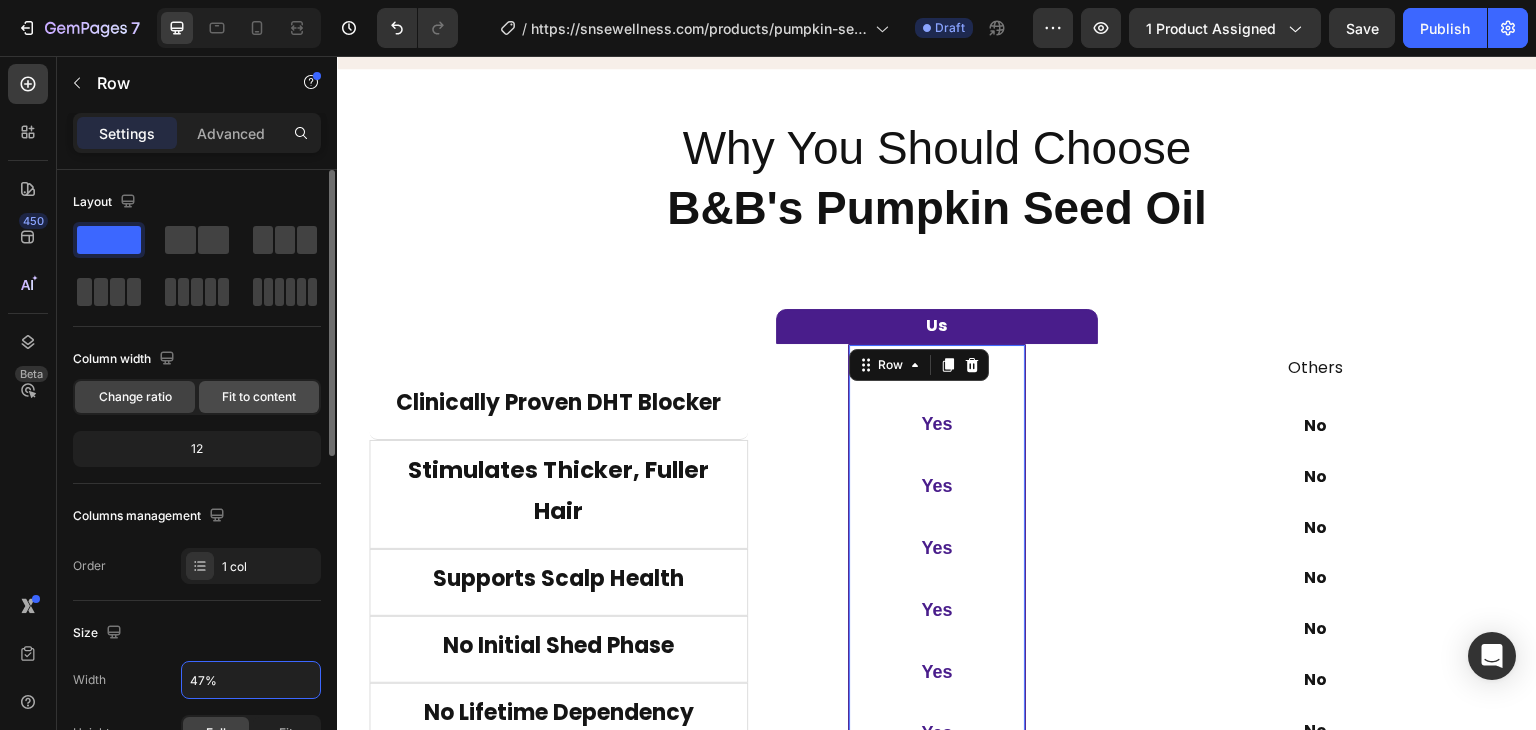 click on "Fit to content" 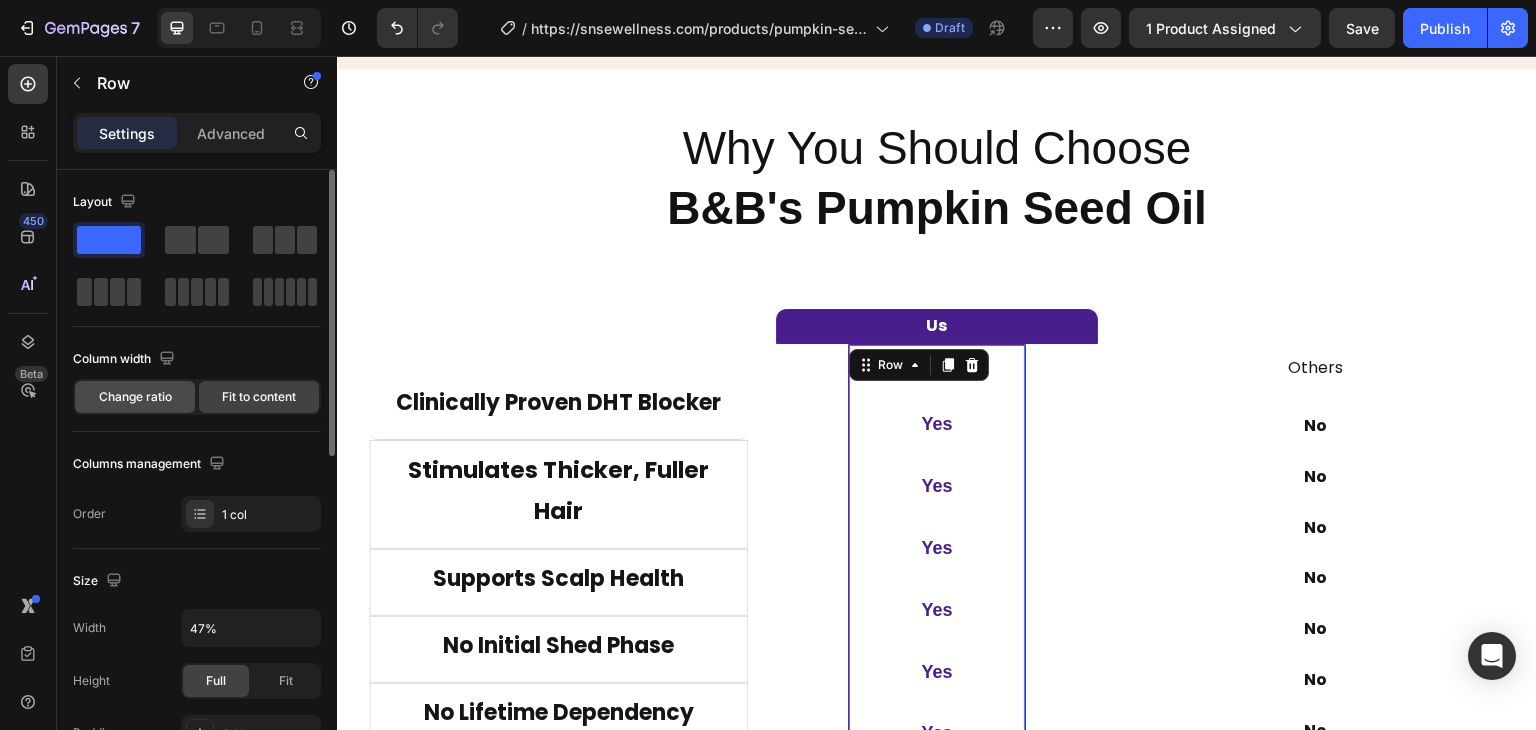 click on "Change ratio" 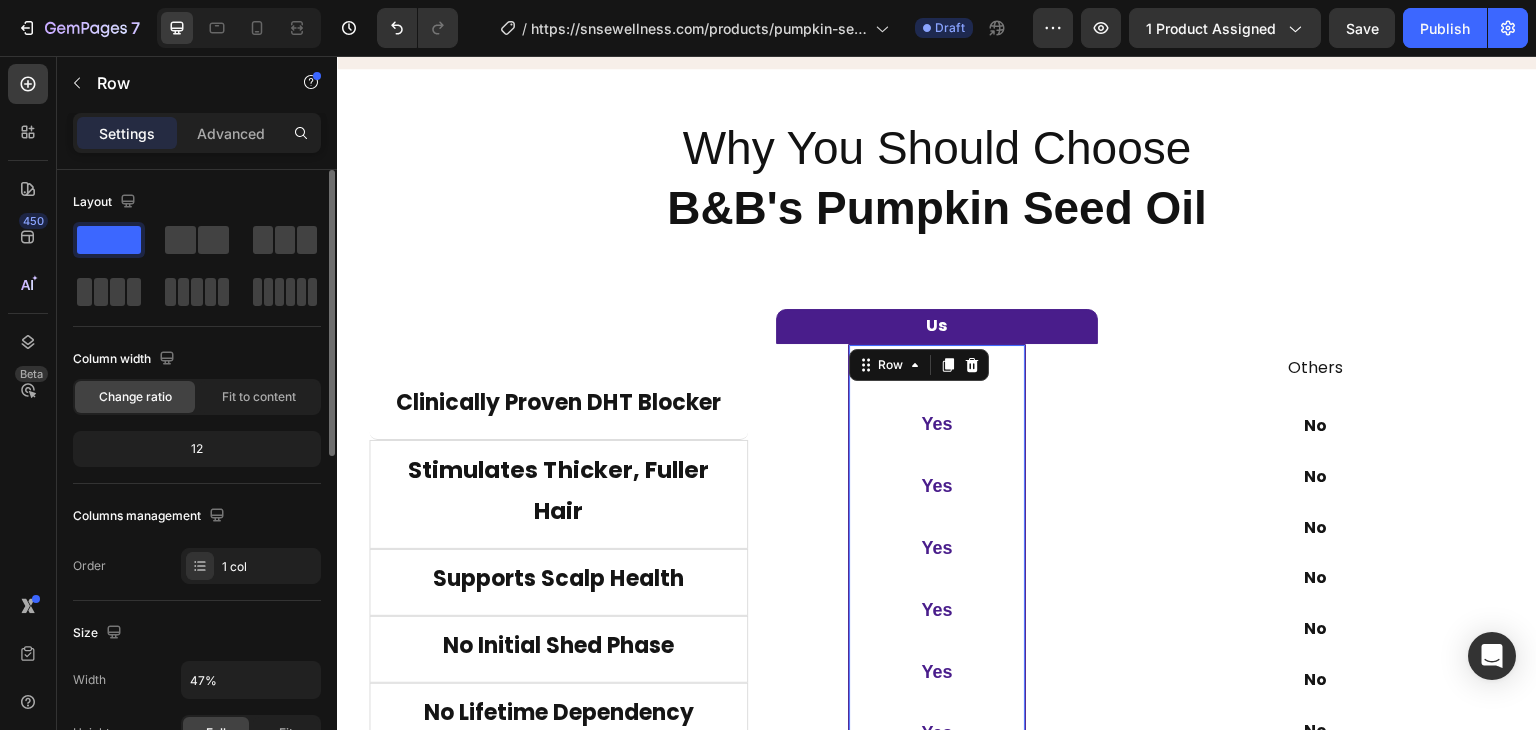 click on "Change ratio" 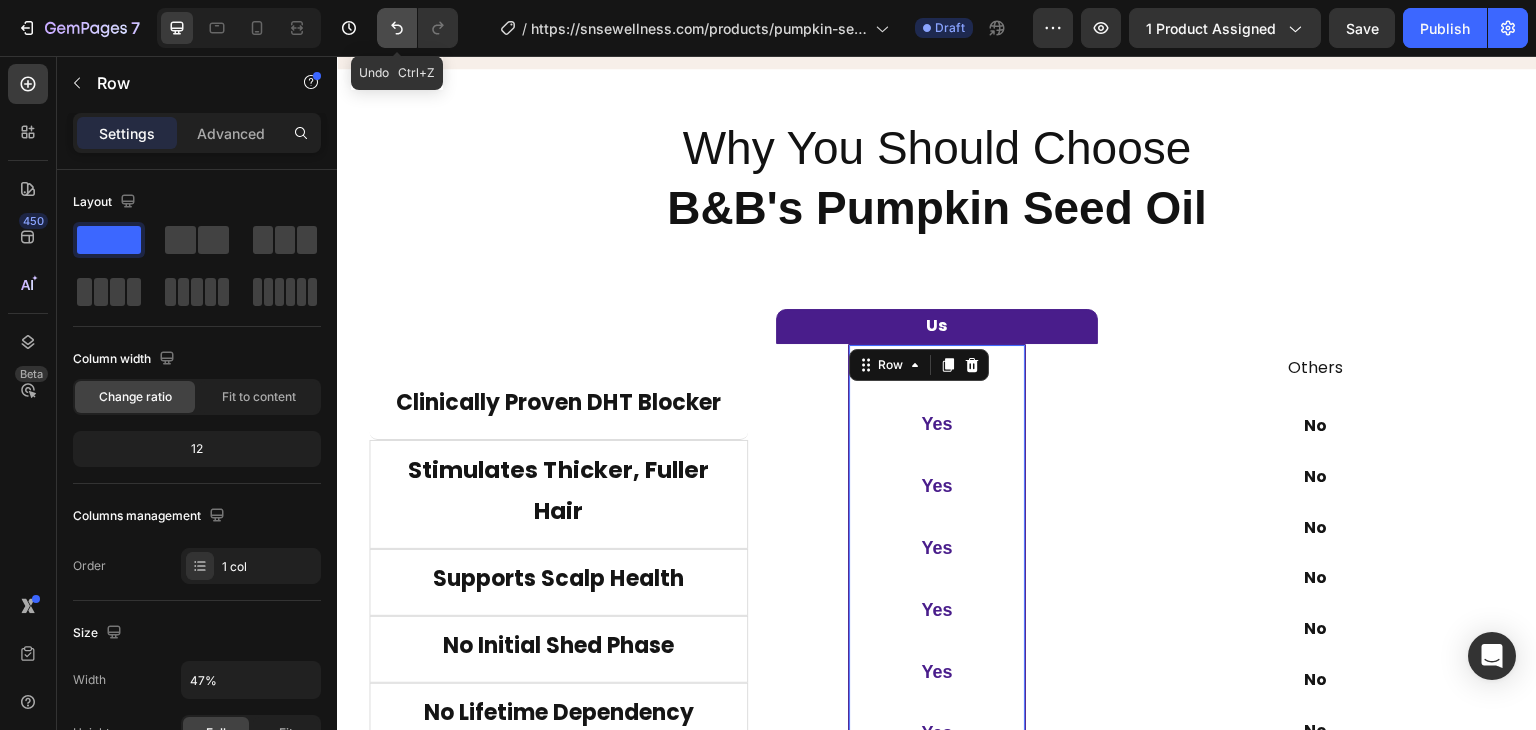 click 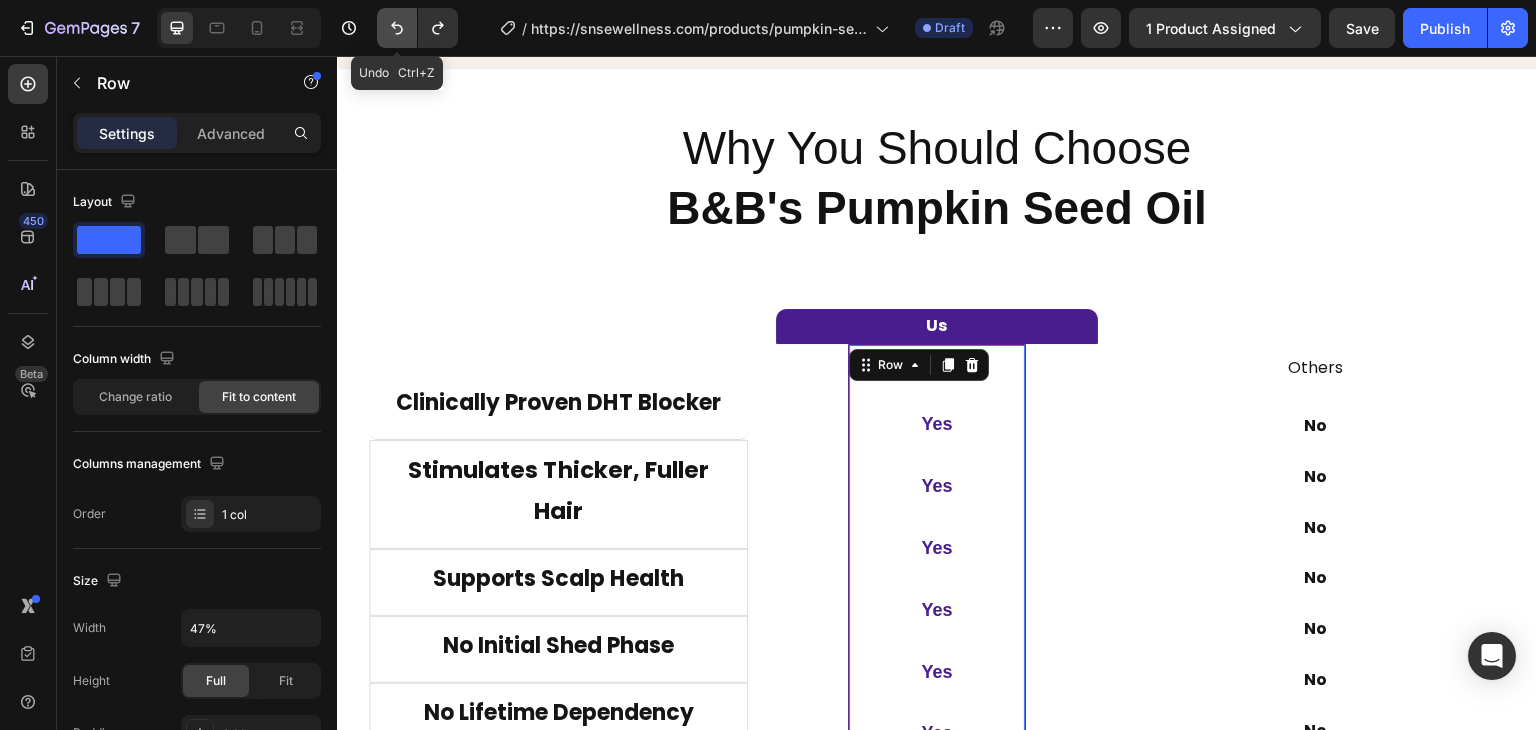 click 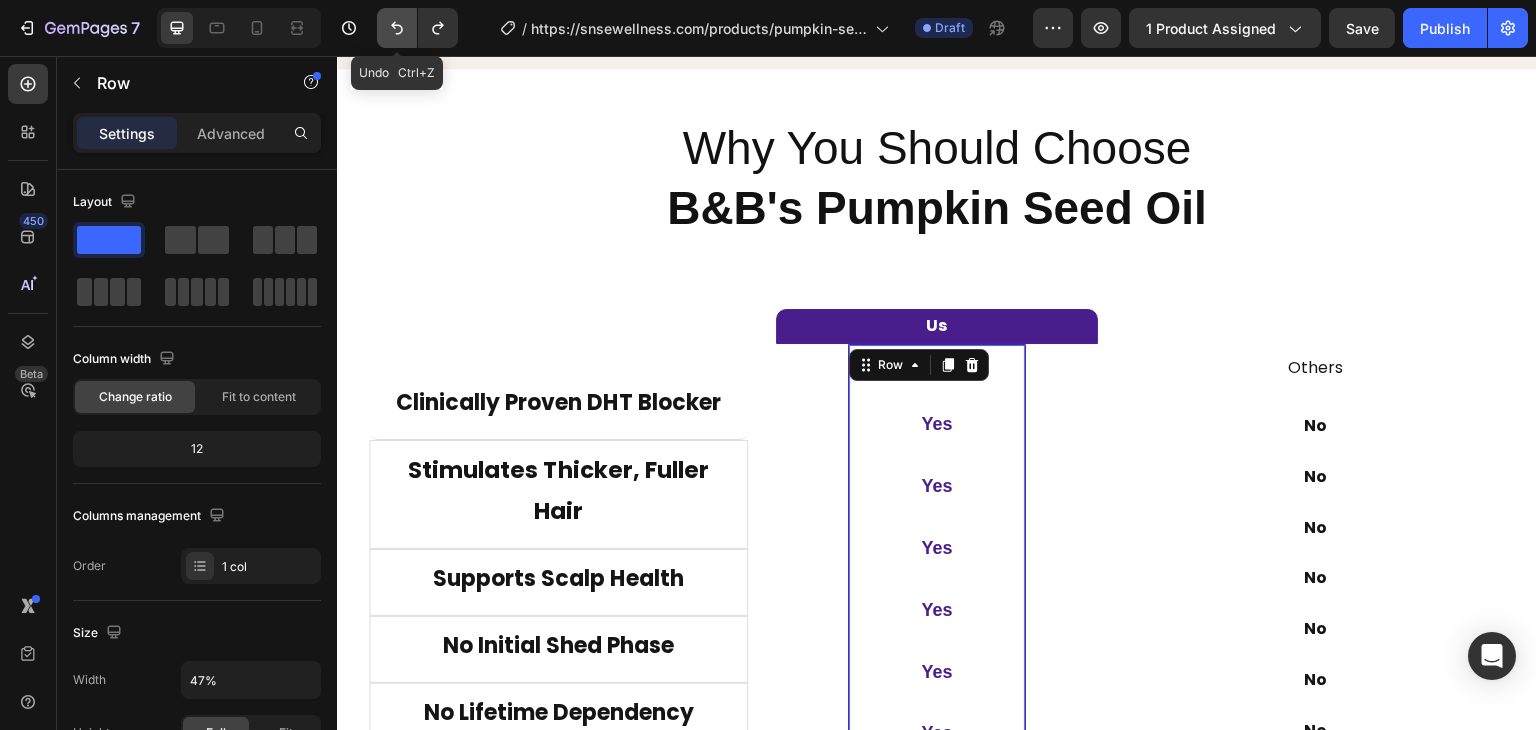 click 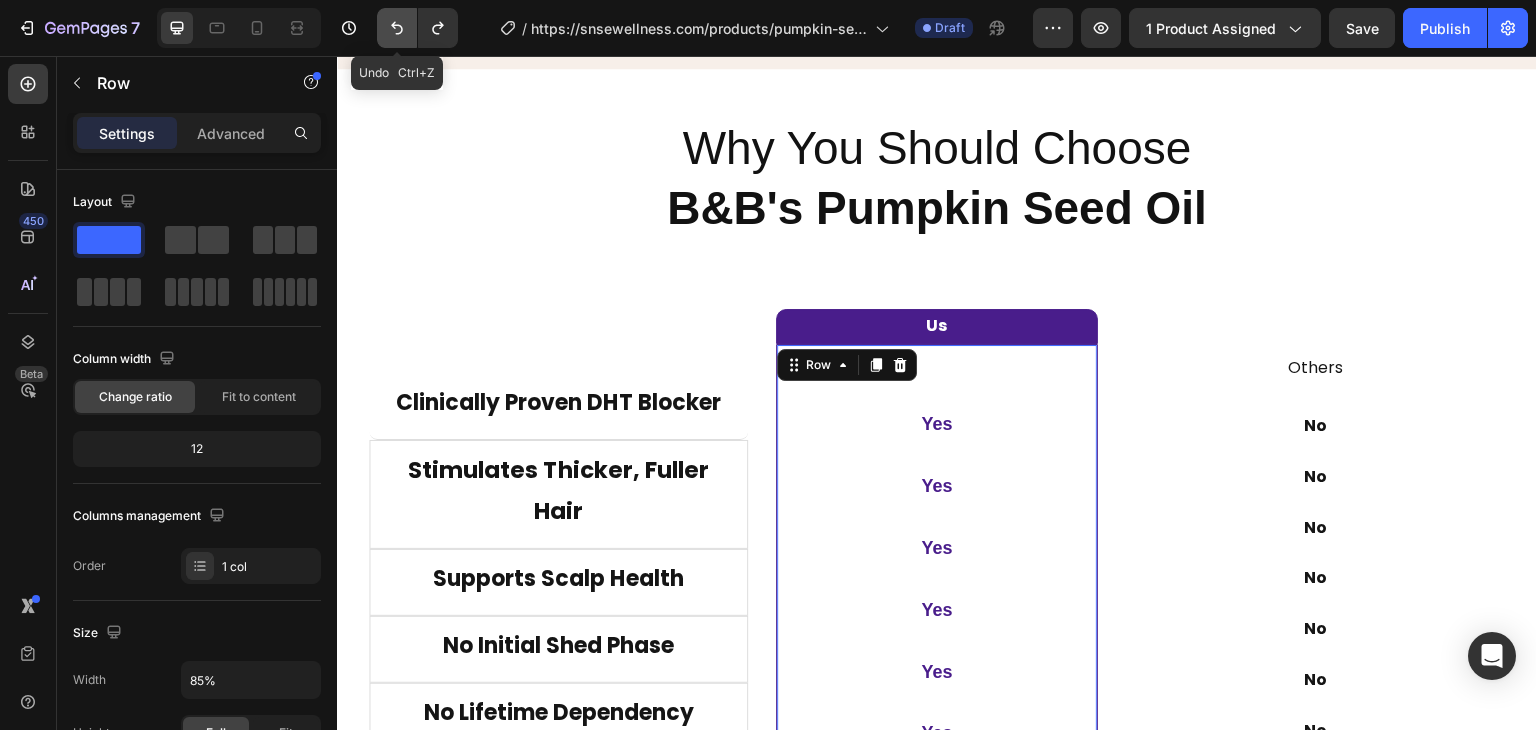 click 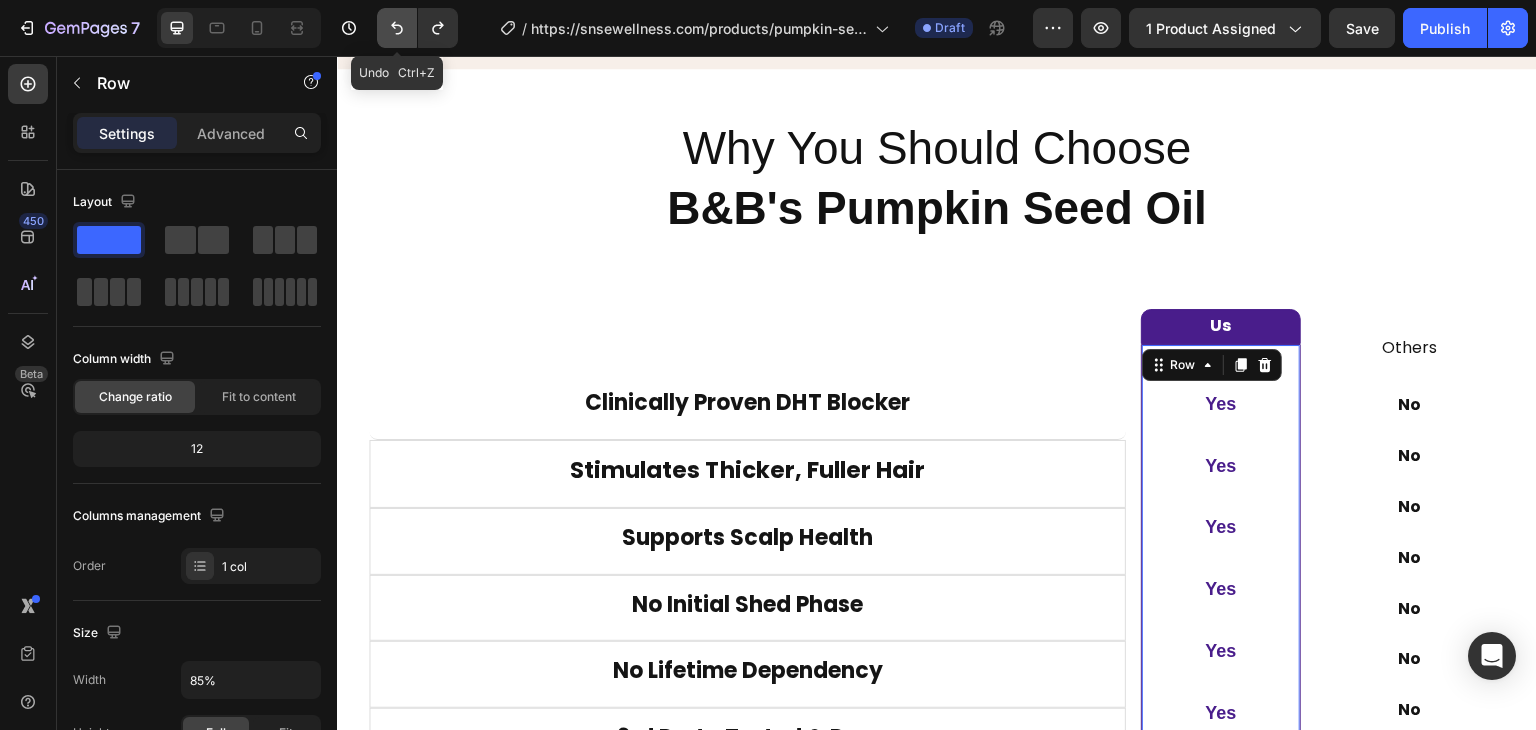click 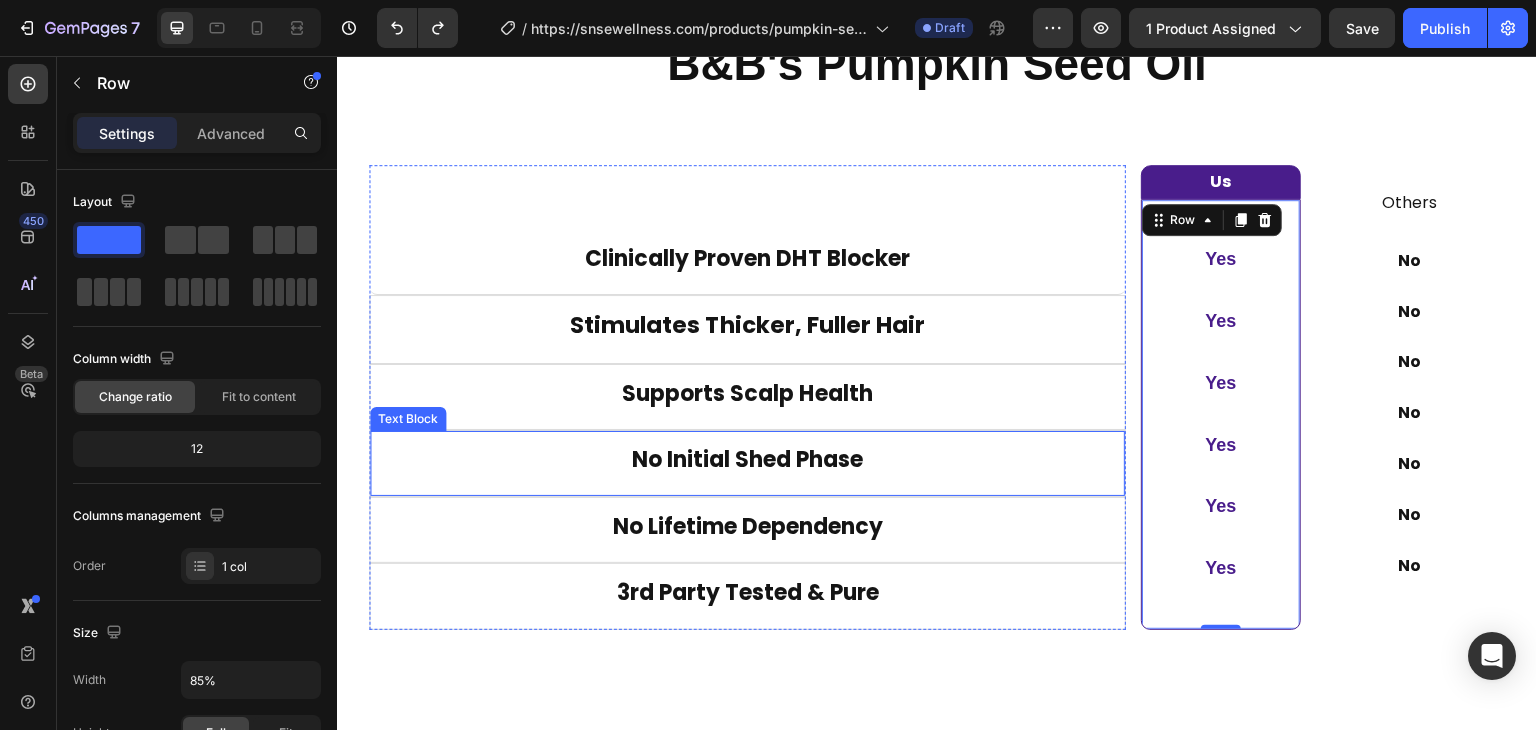 scroll, scrollTop: 3900, scrollLeft: 0, axis: vertical 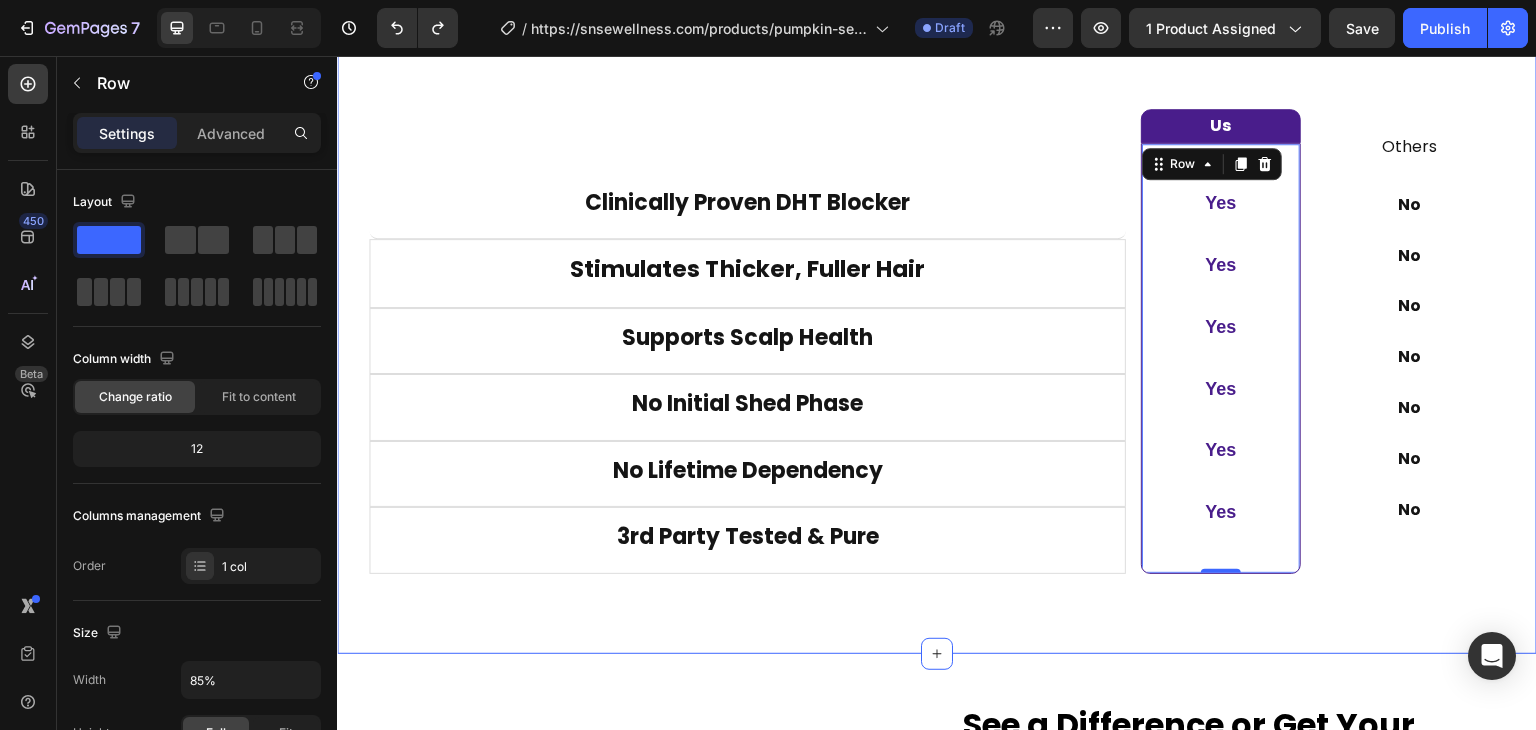 click on "19.99 Dollars." at bounding box center [937, 261] 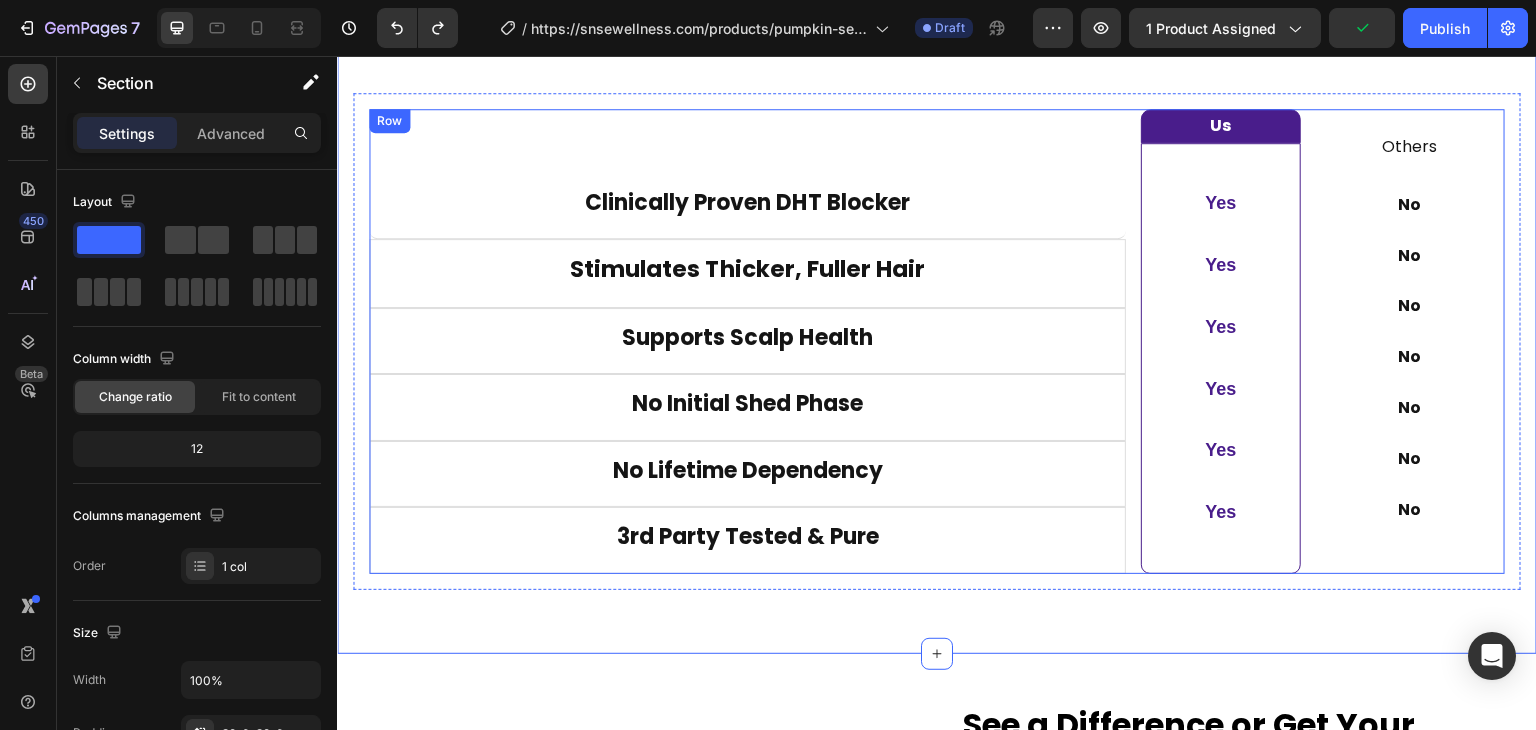 click on "Us Text Block Row Yes Text Block Yes Text Block Yes Text Block Yes Text Block Yes Text Block Yes Text Block Row Row" at bounding box center [1220, 341] 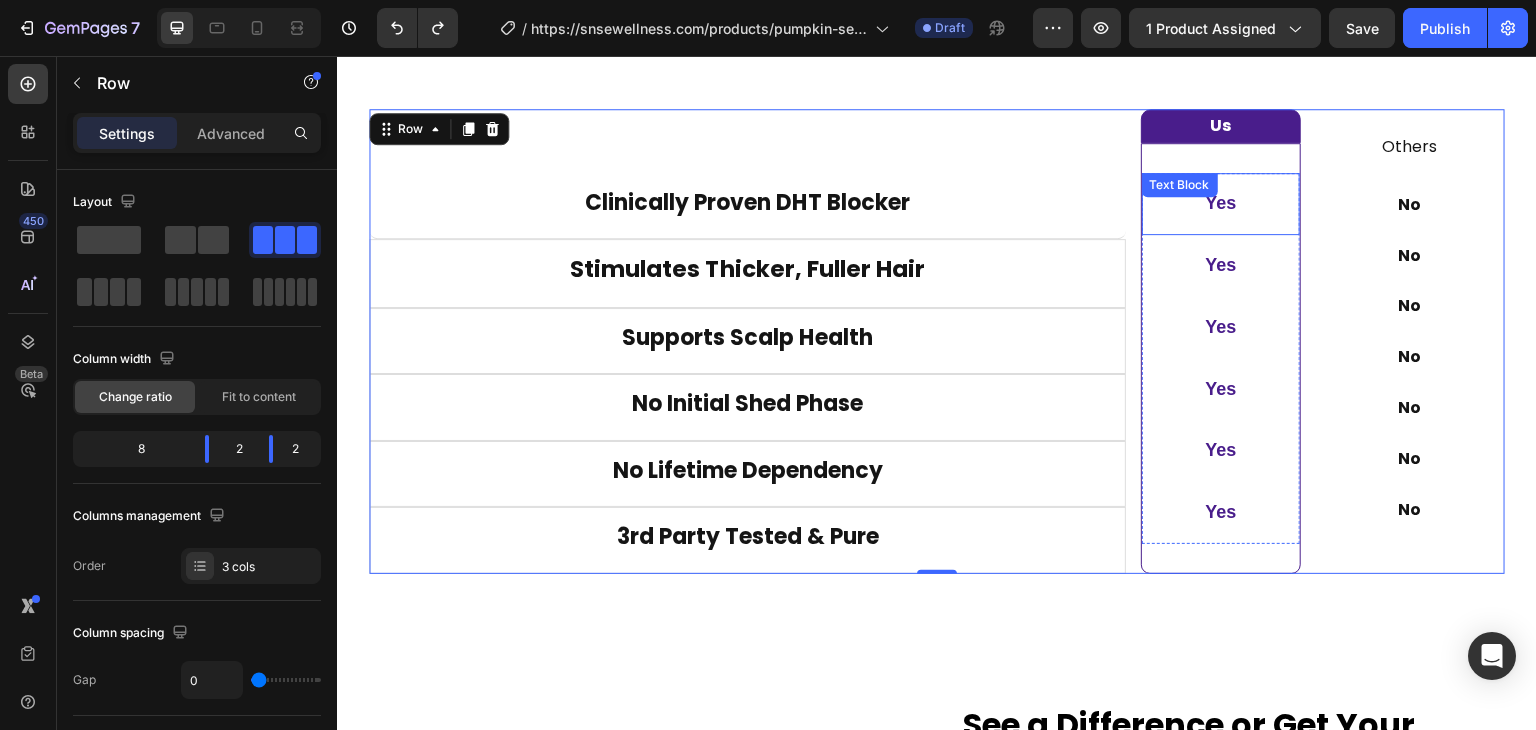 click on "Yes Text Block" at bounding box center [1221, 204] 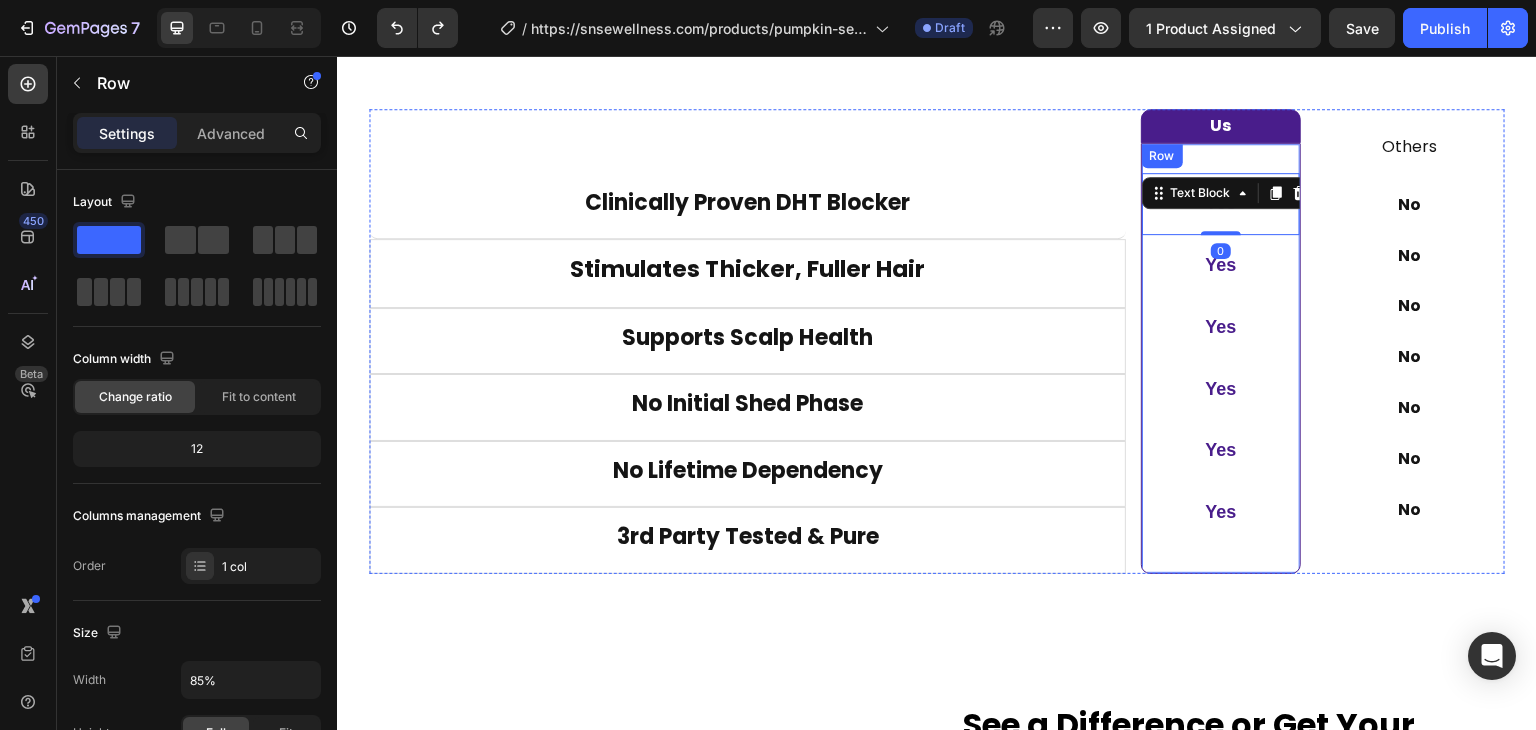 click on "Row" at bounding box center (1162, 156) 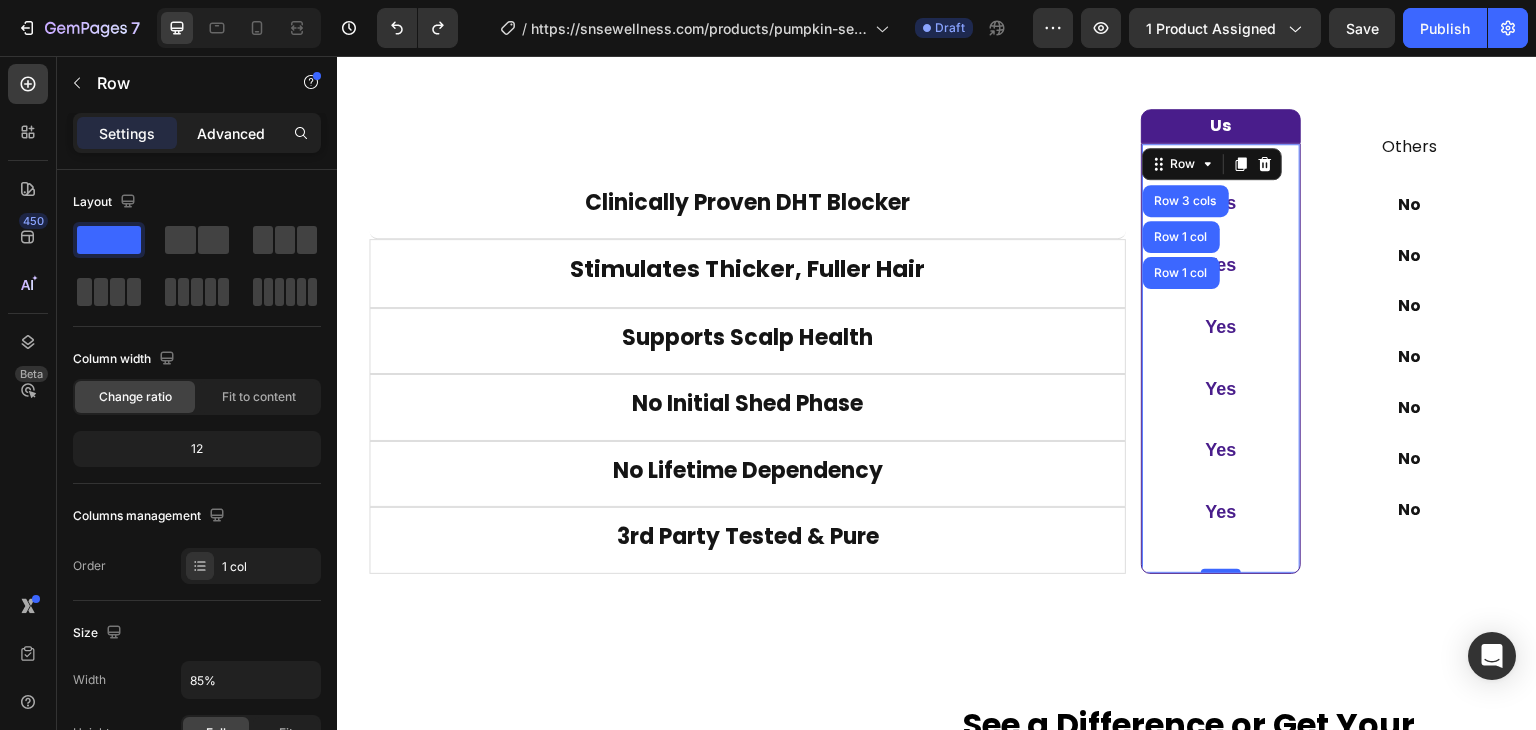click on "Advanced" 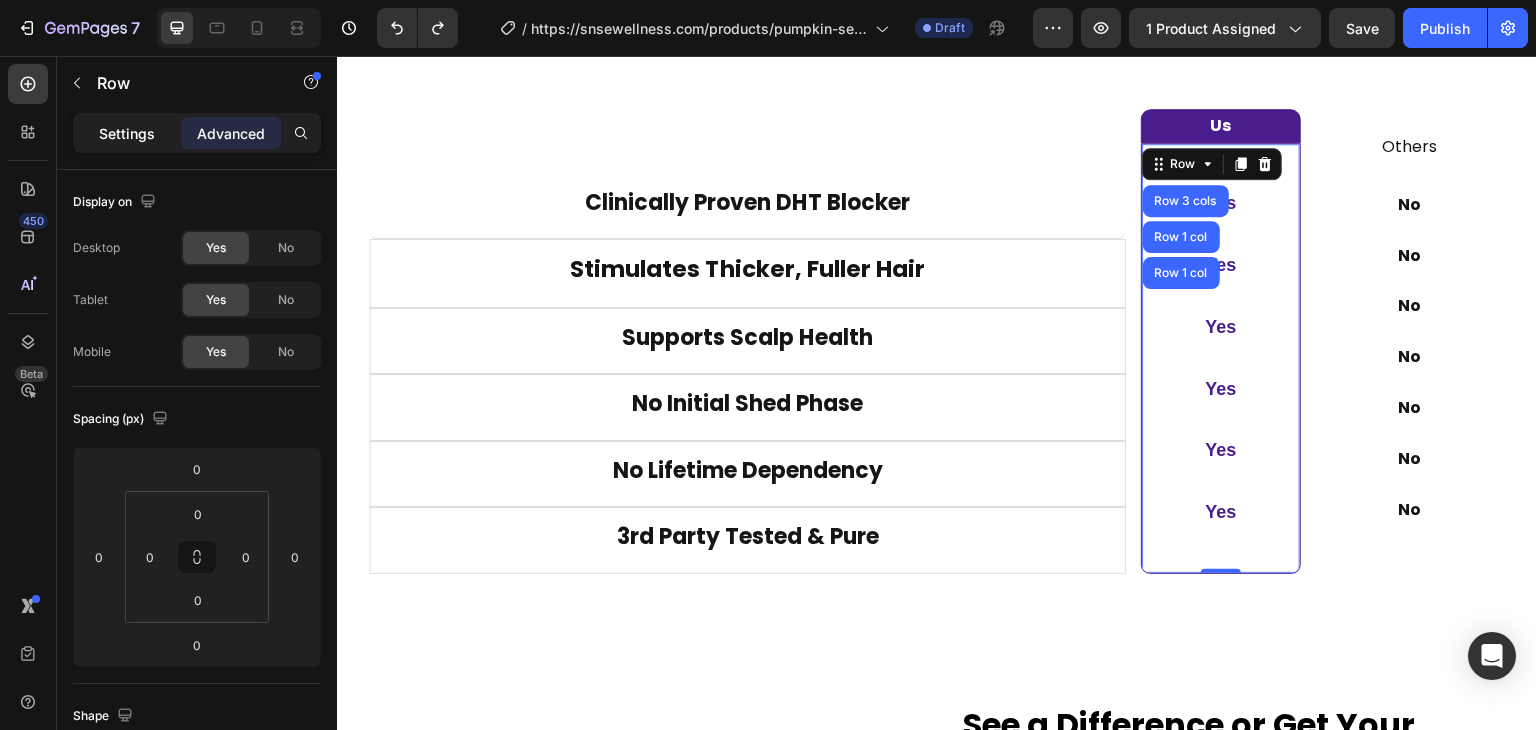 click on "Settings" 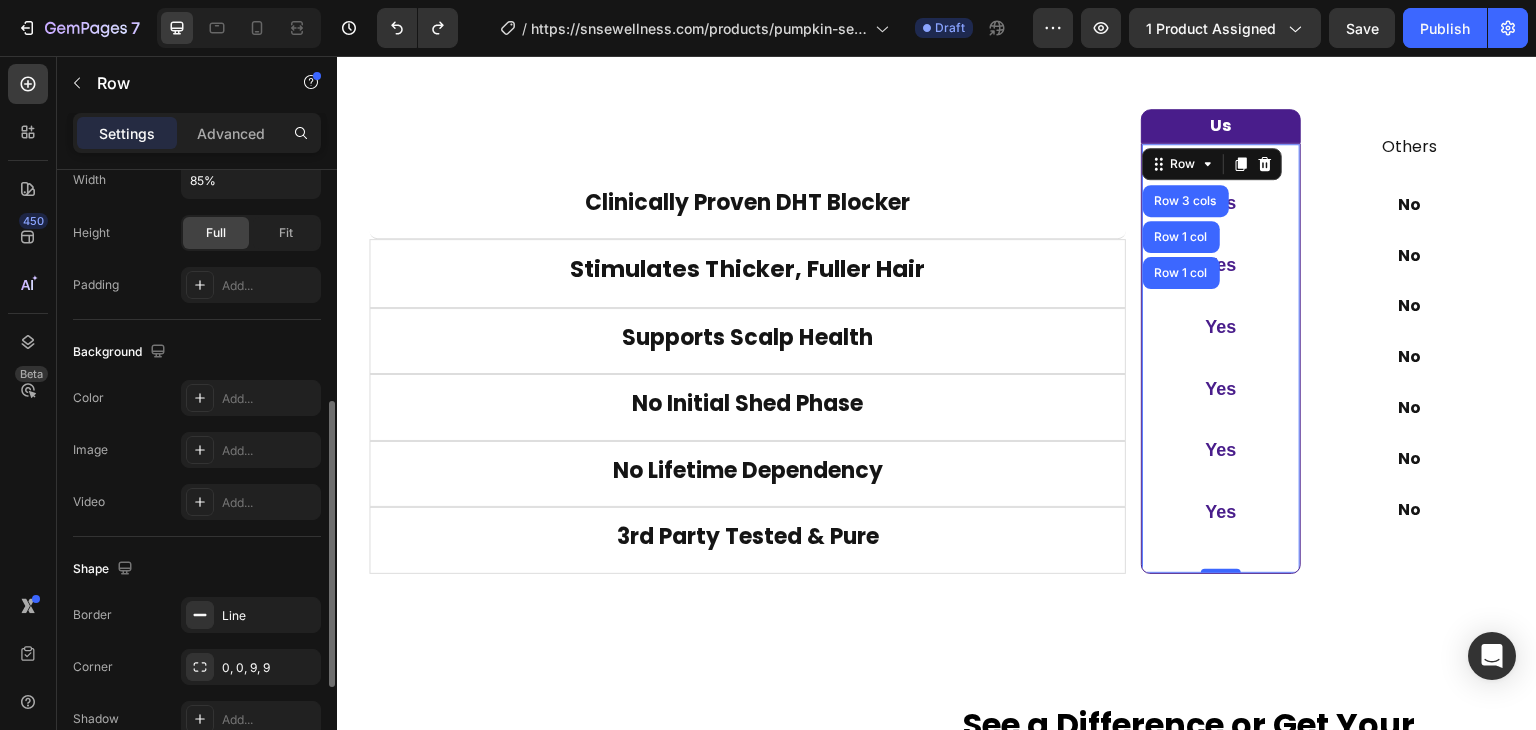 scroll, scrollTop: 600, scrollLeft: 0, axis: vertical 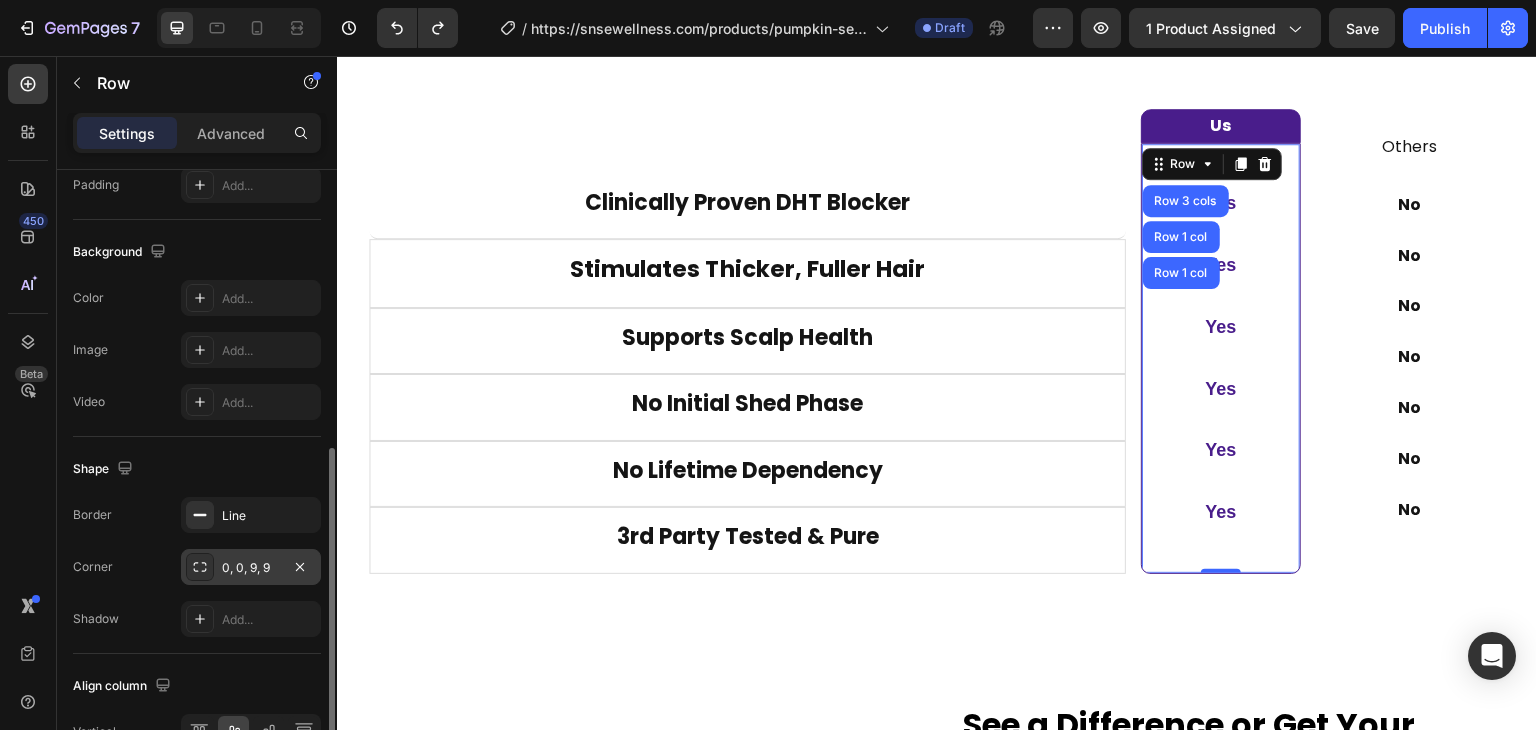 click on "0, 0, 9, 9" at bounding box center (251, 567) 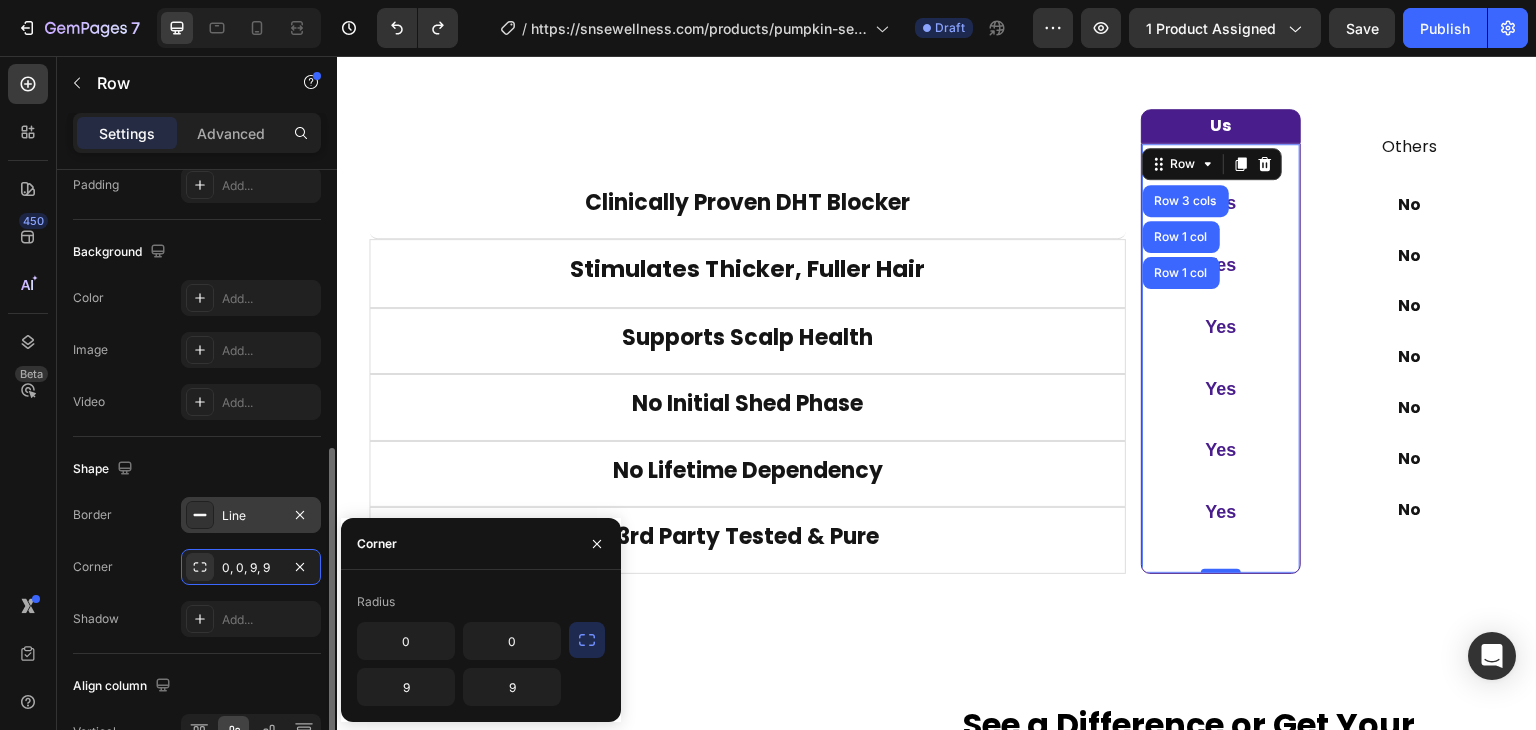 click on "Line" at bounding box center [251, 516] 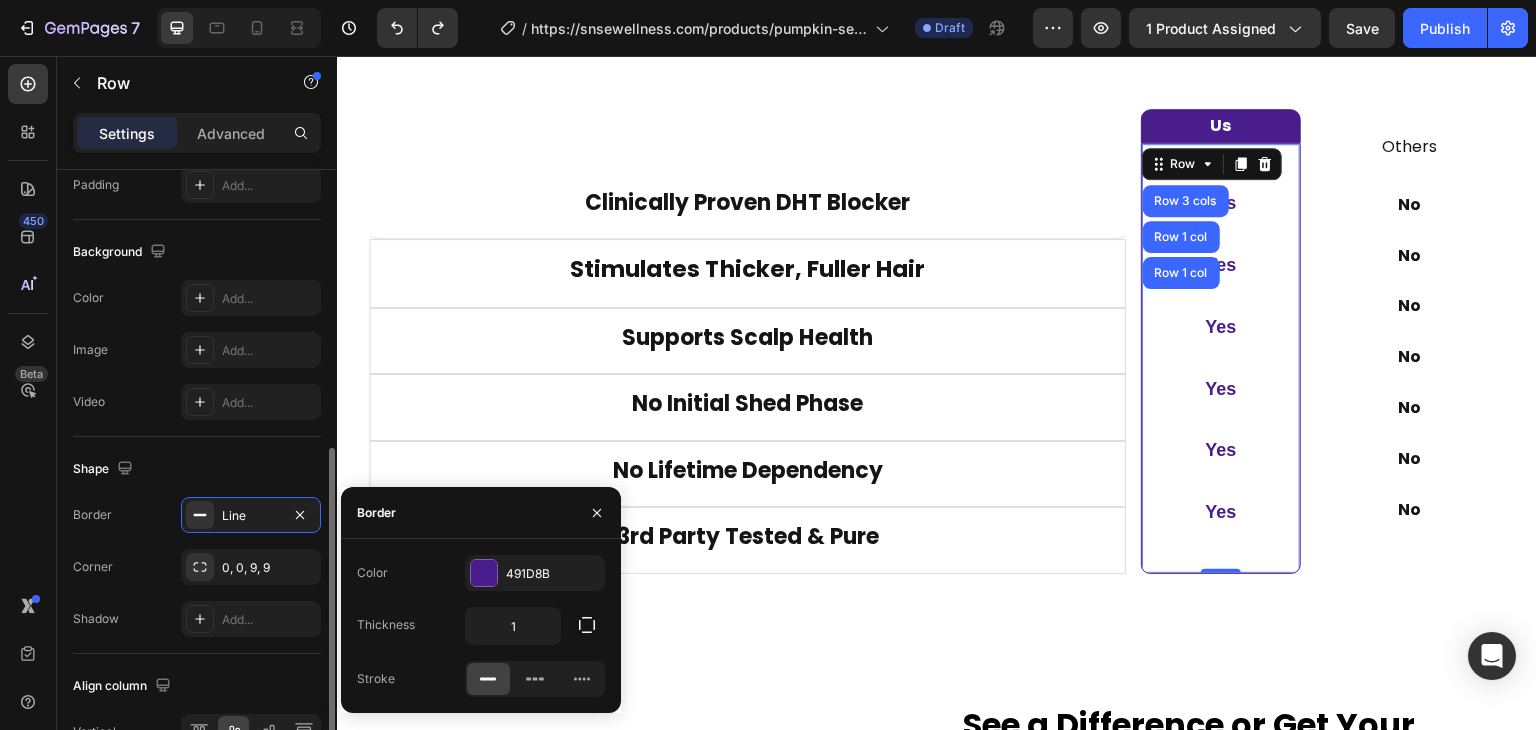 click on "Shape Border Line Corner 0, 0, 9, 9 Shadow Add..." 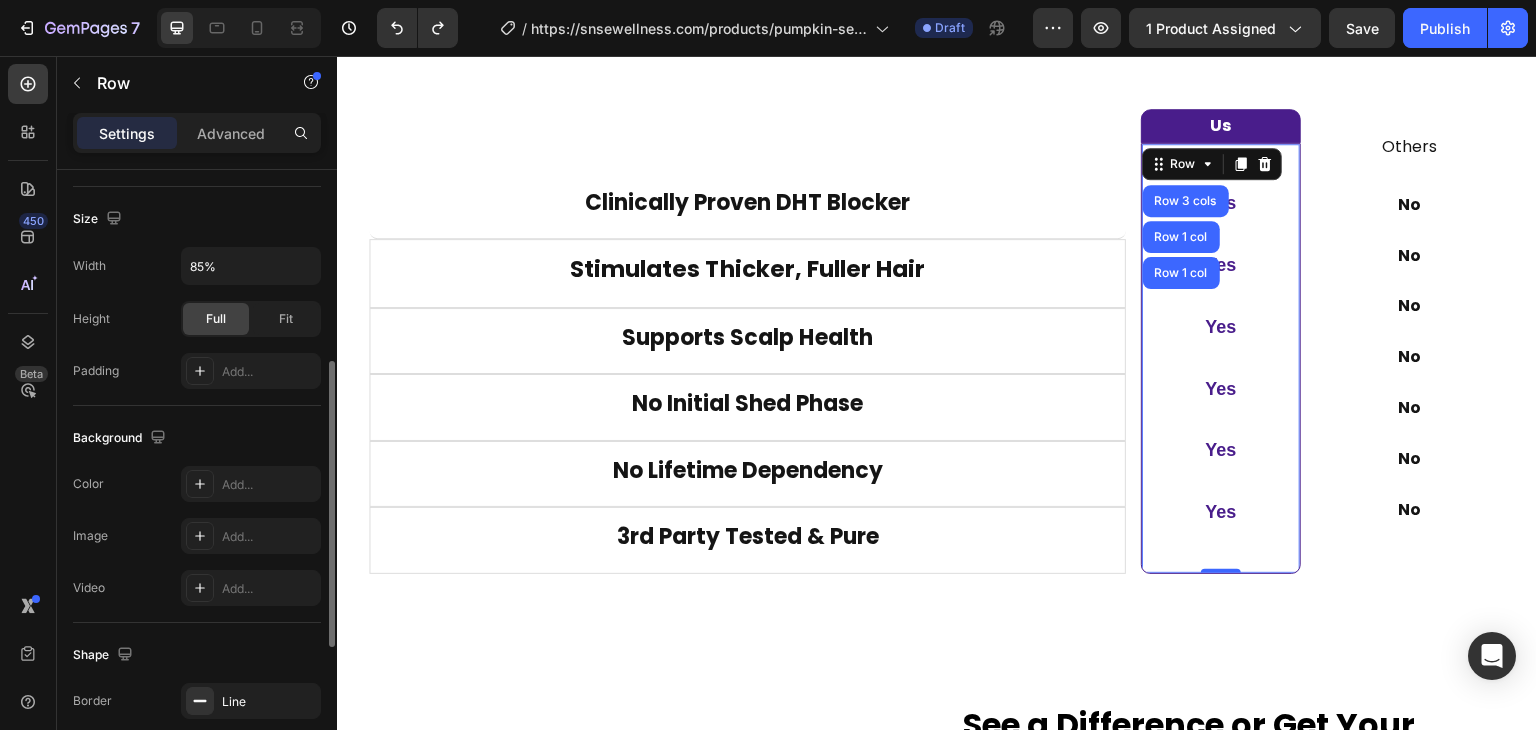 scroll, scrollTop: 314, scrollLeft: 0, axis: vertical 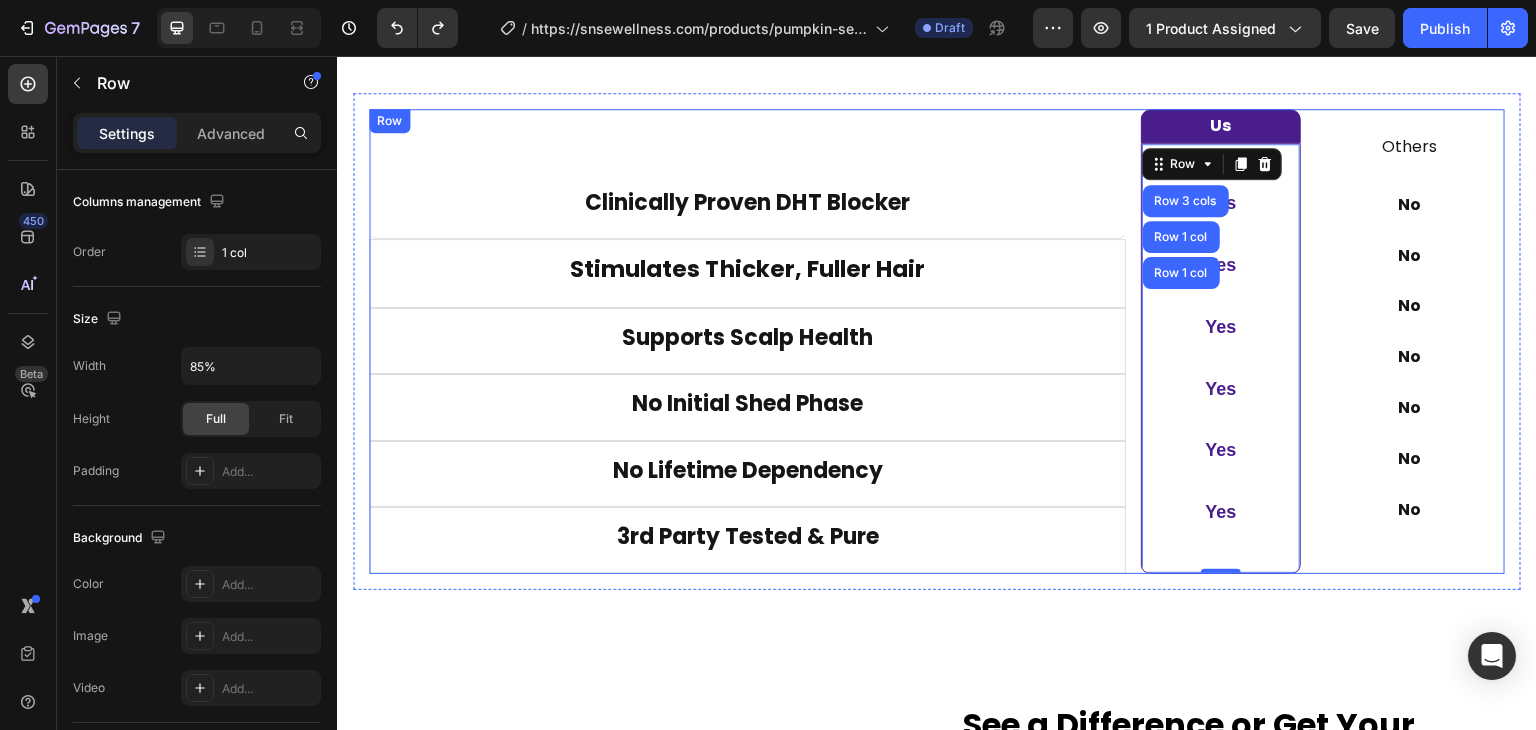 click on "Us Text Block Row Yes Text Block Yes Text Block Yes Text Block Yes Text Block Yes Text Block Yes Text Block Row Row Row 3 cols Row 1 col Row 1 col 0" at bounding box center (1220, 341) 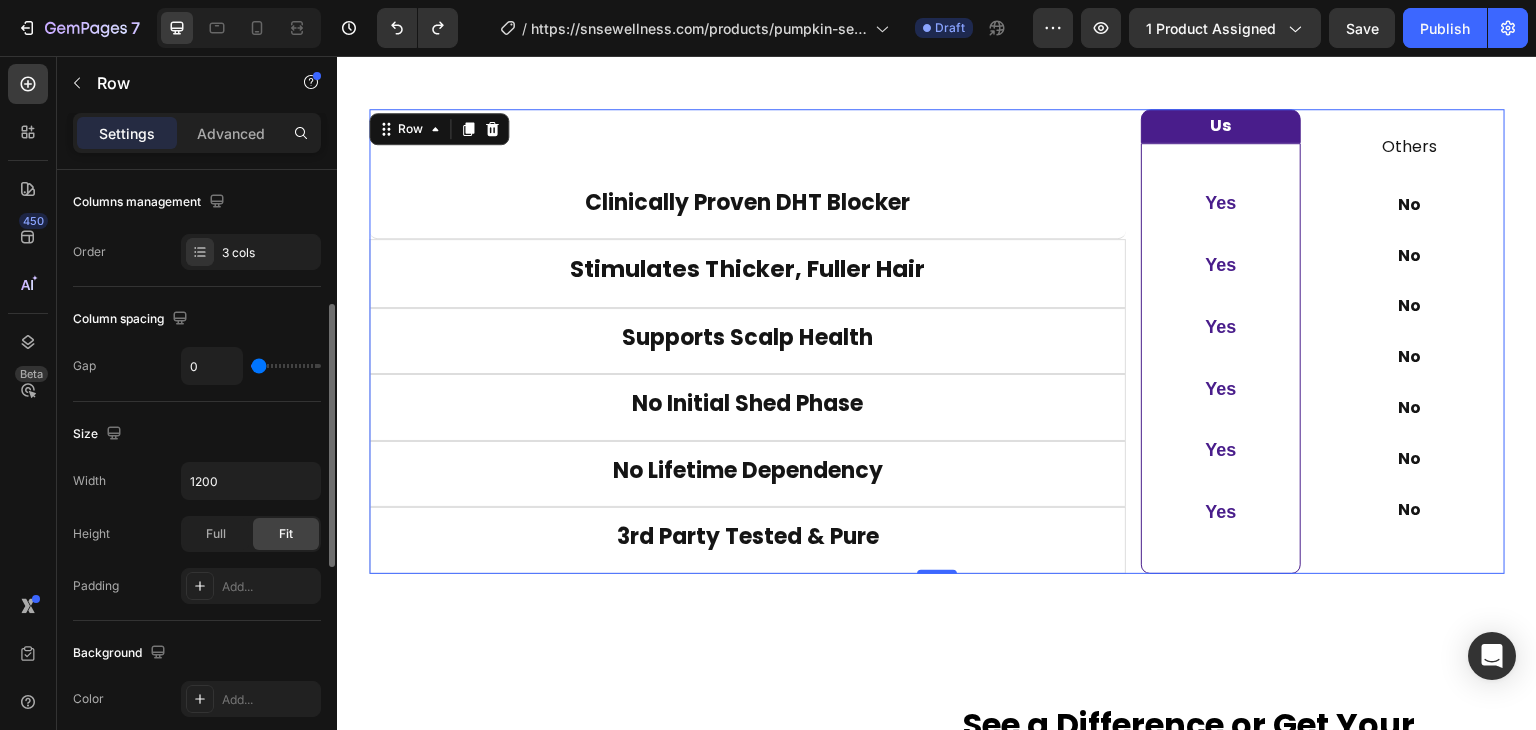 type on "2" 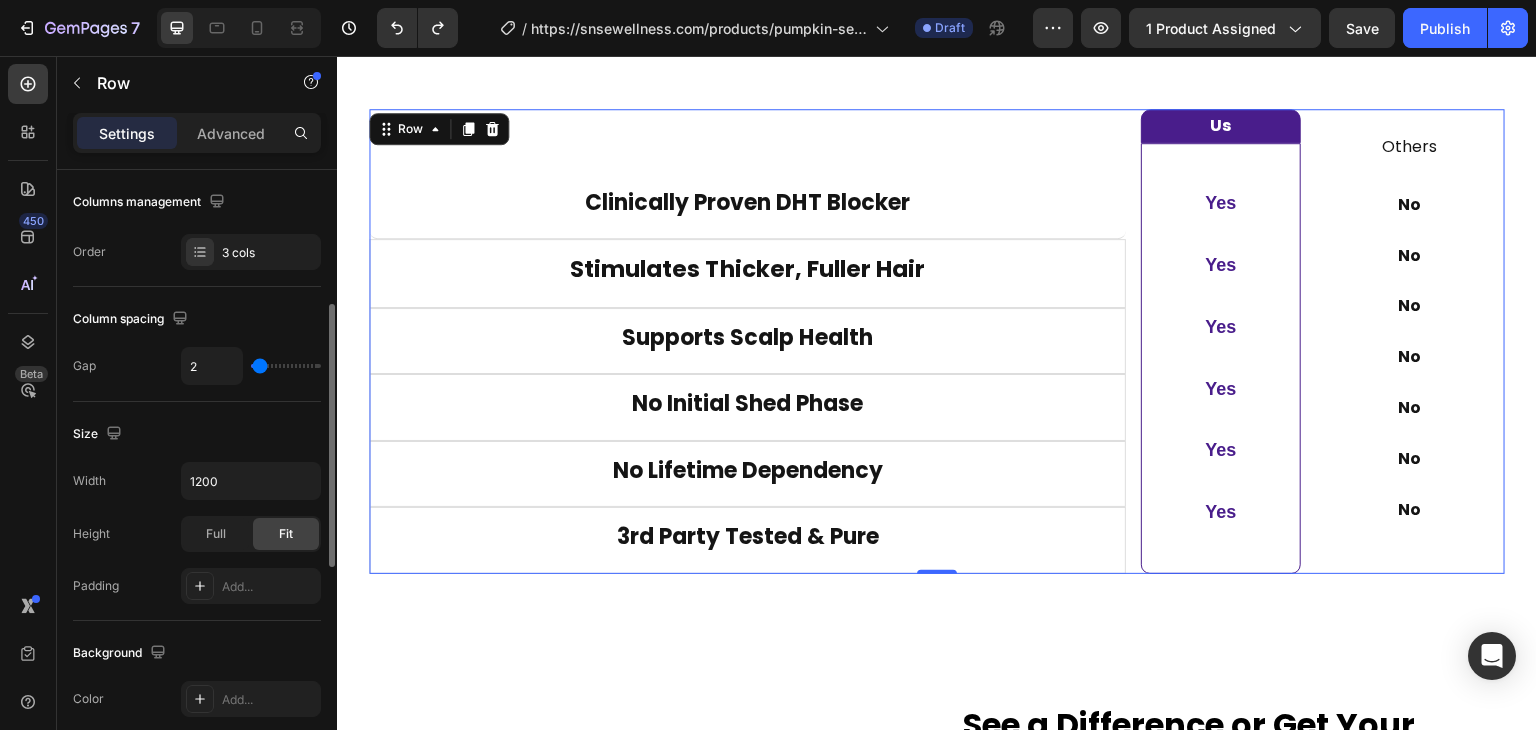type on "8" 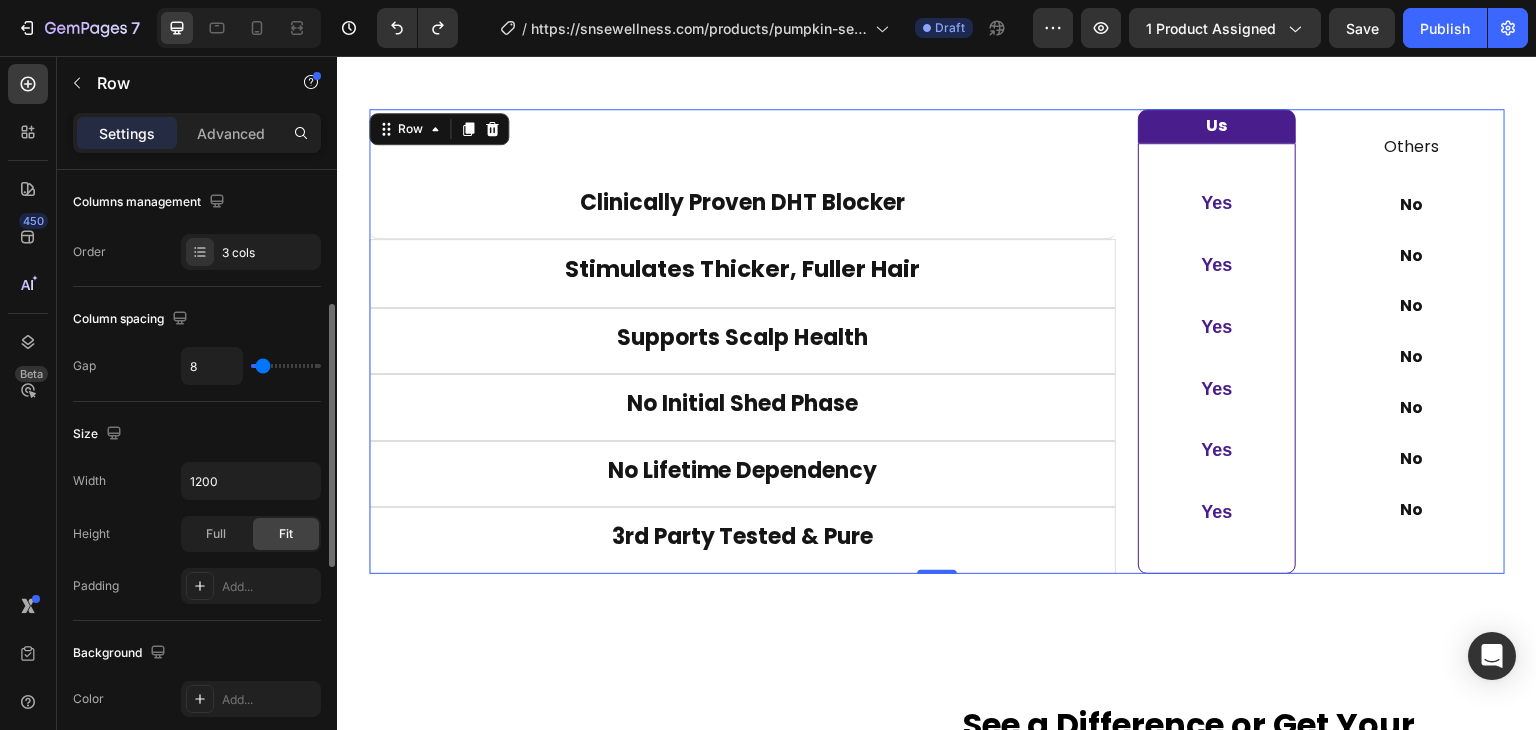 type on "9" 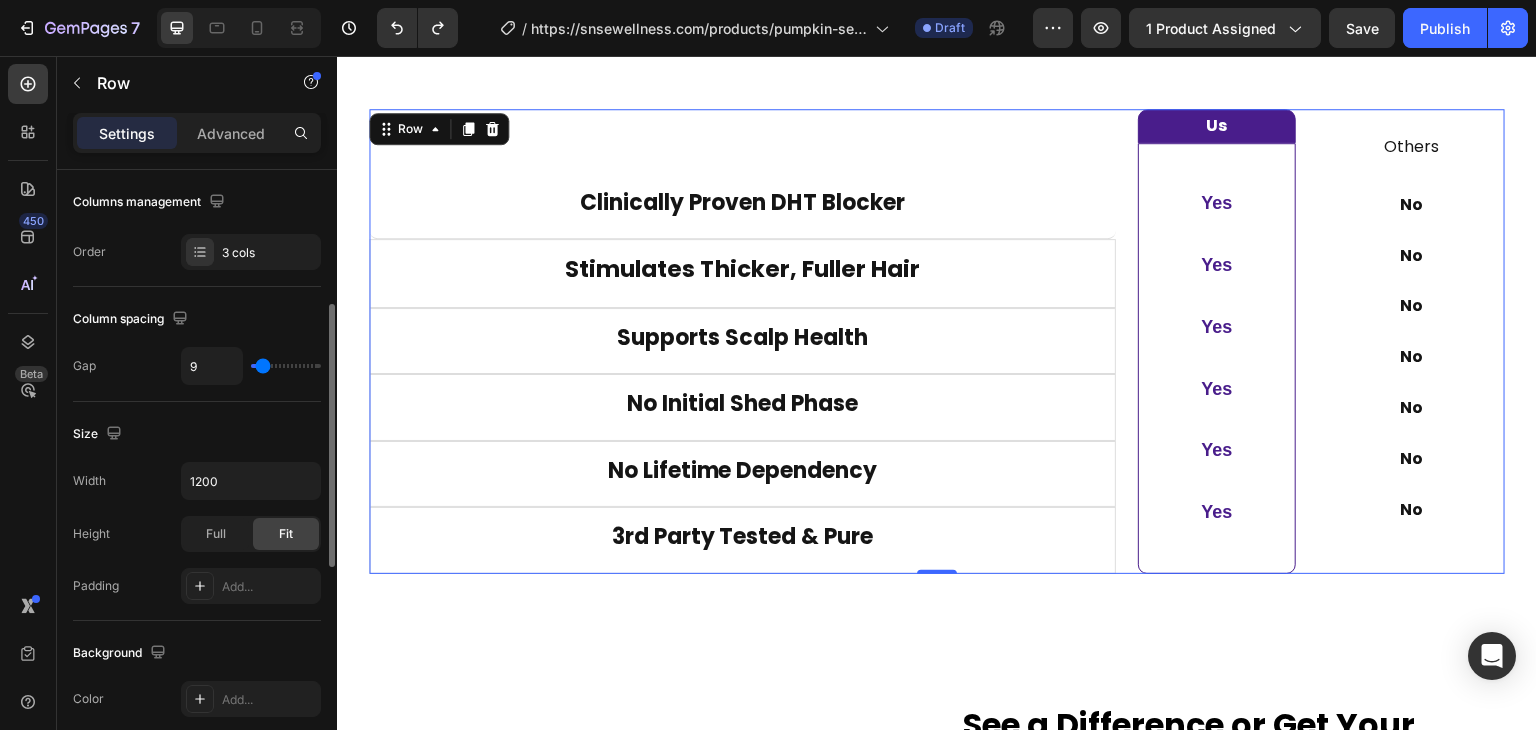 type on "11" 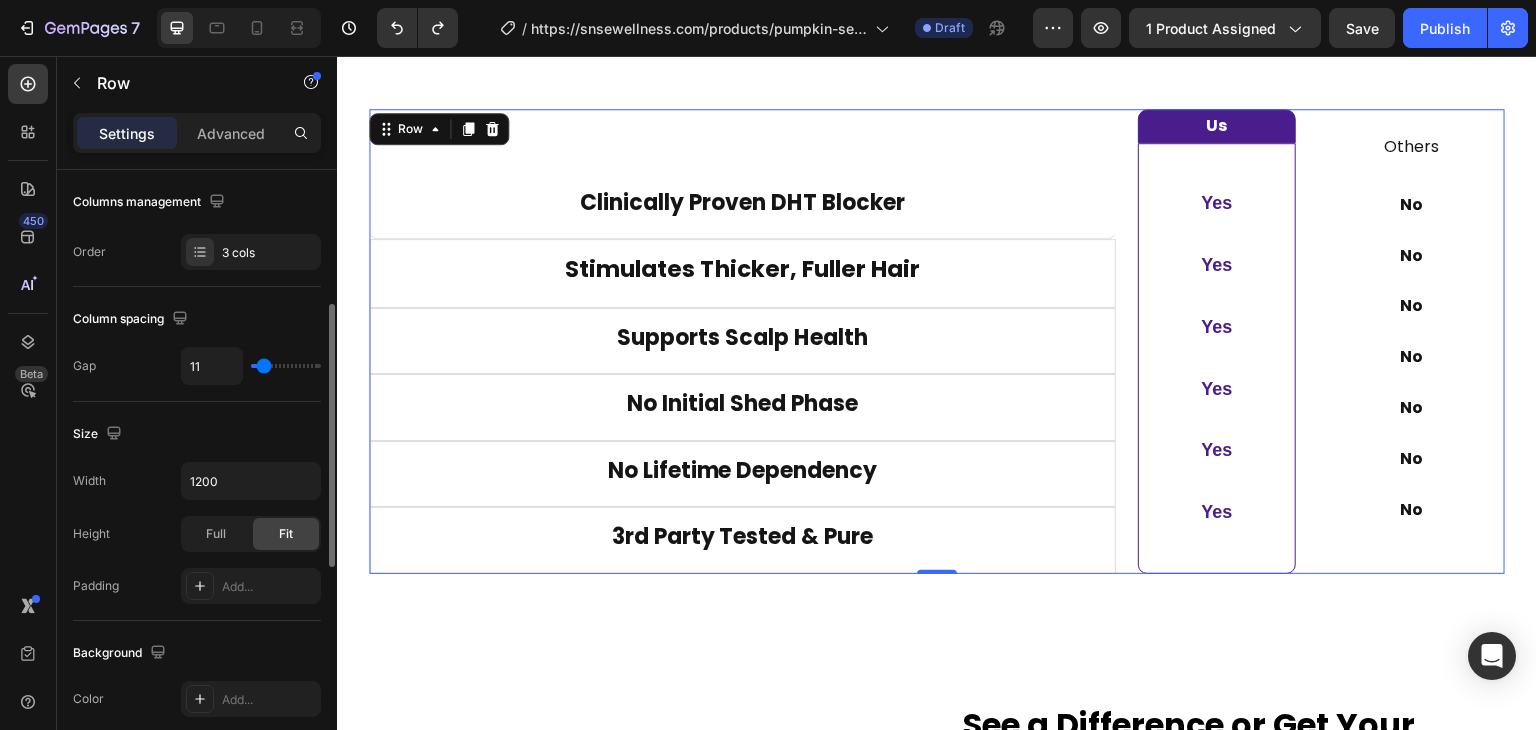 type on "13" 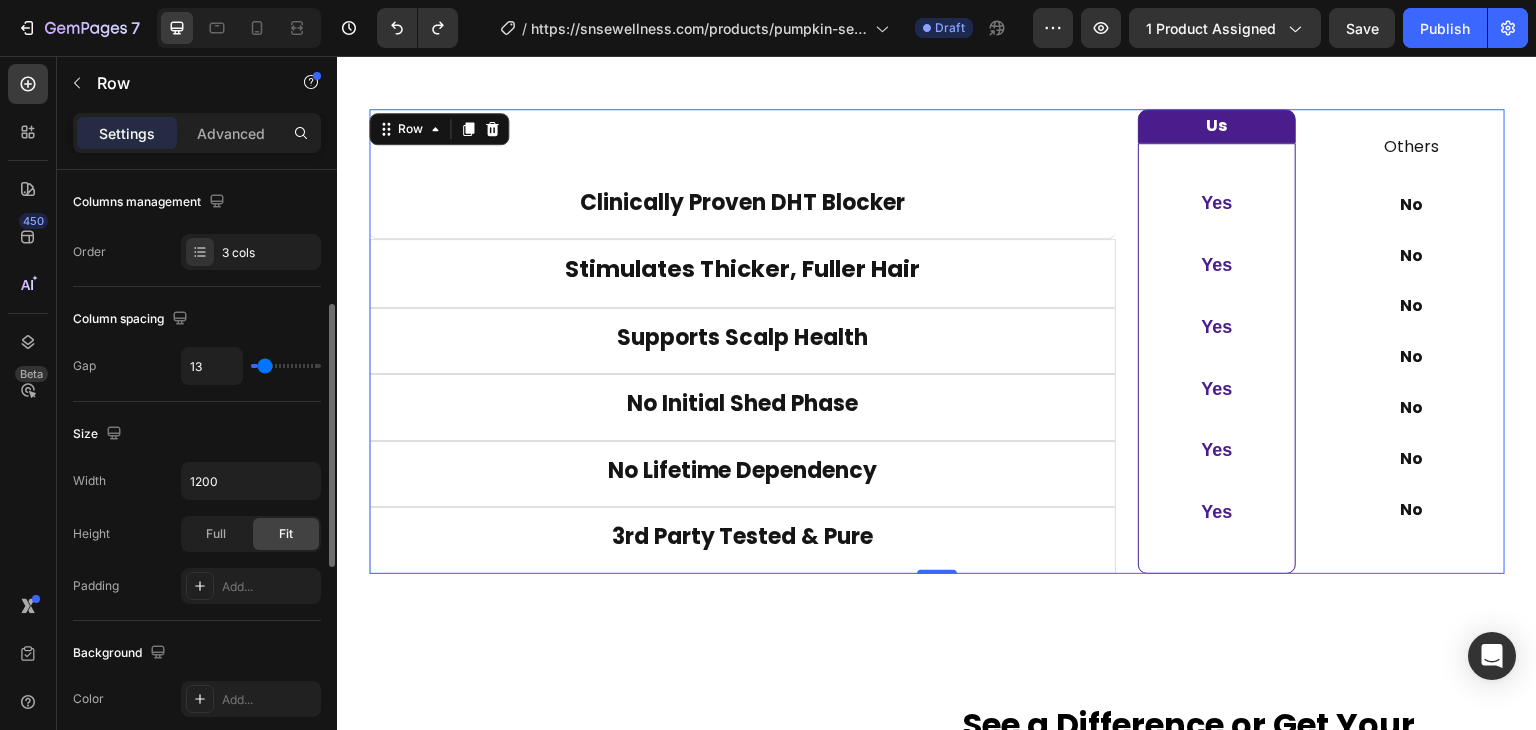 type on "15" 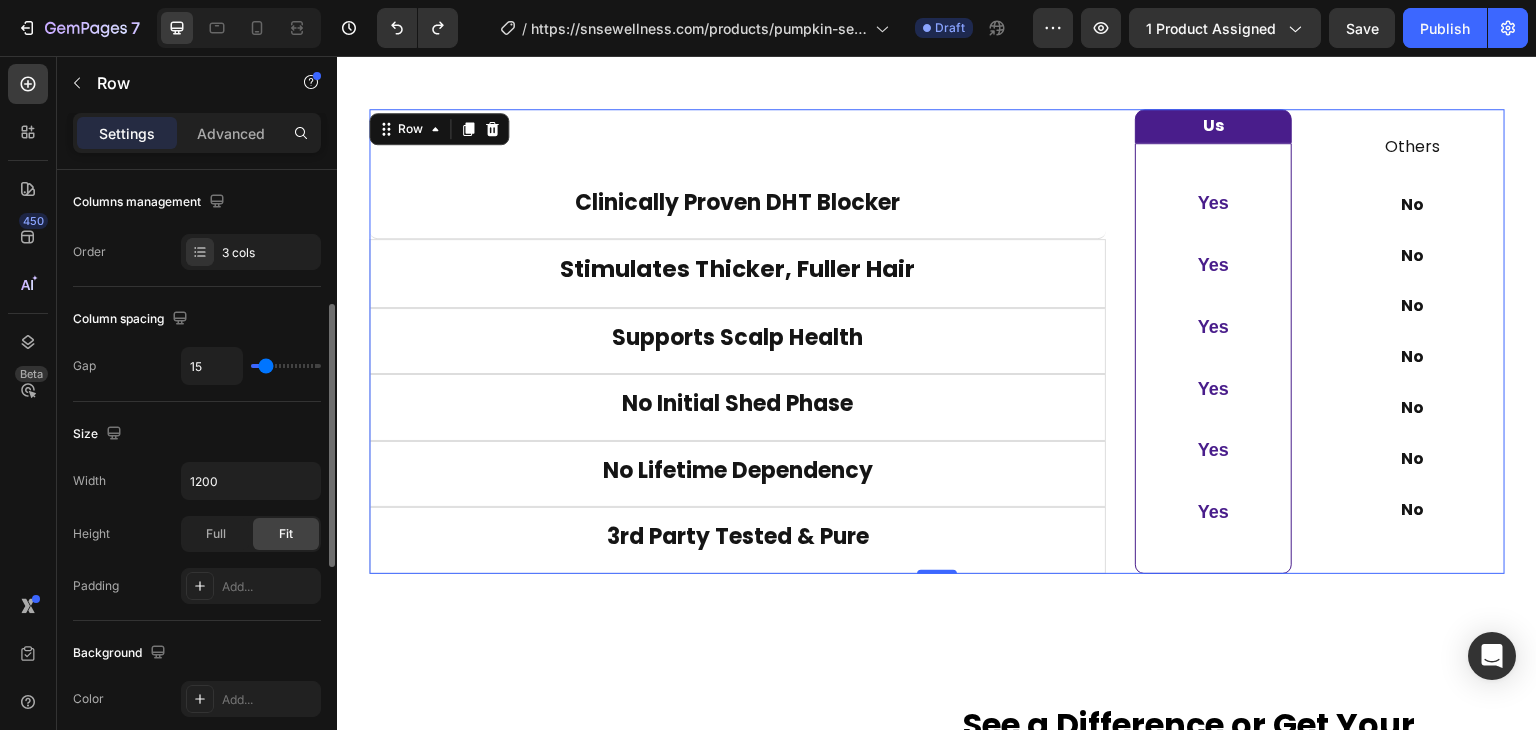 type on "16" 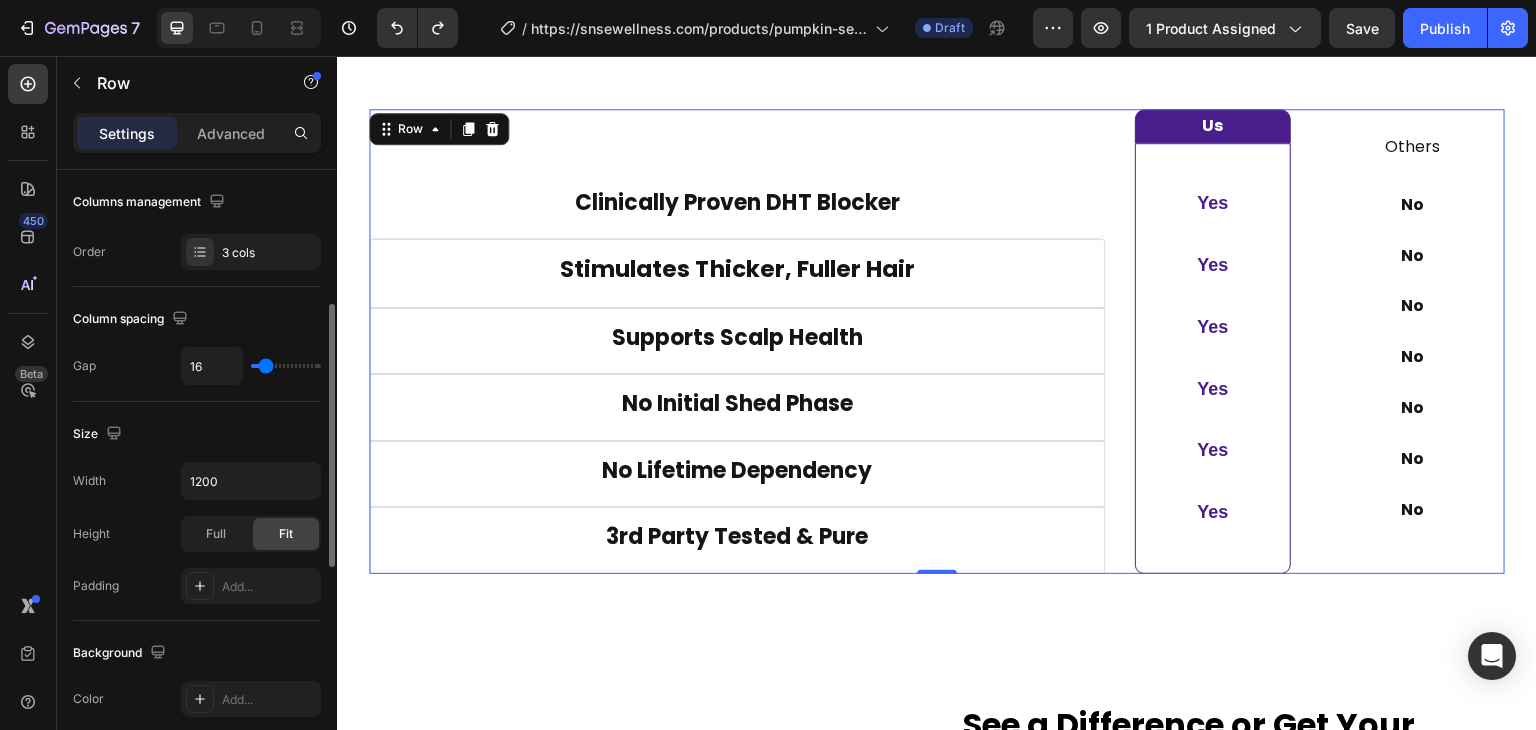 type on "13" 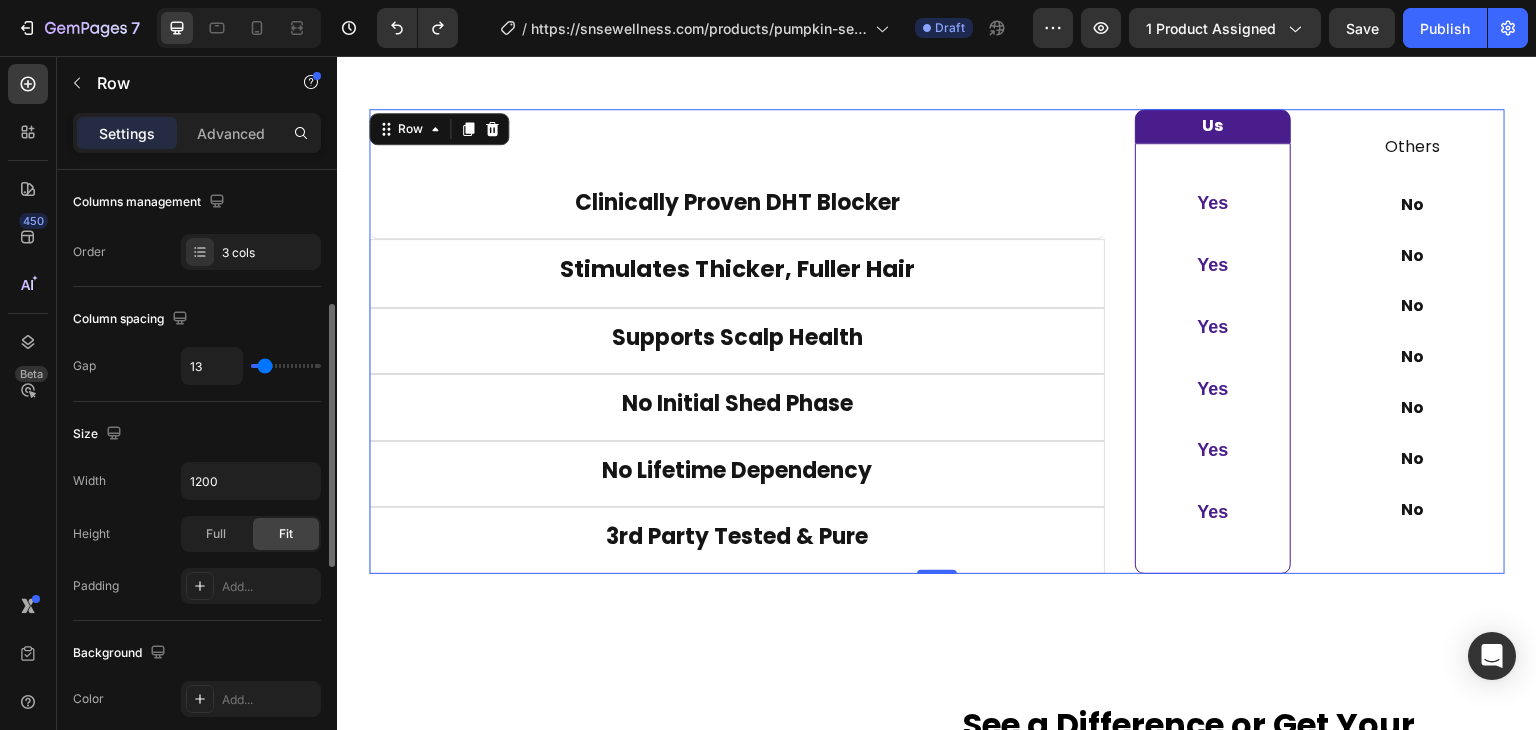 type on "0" 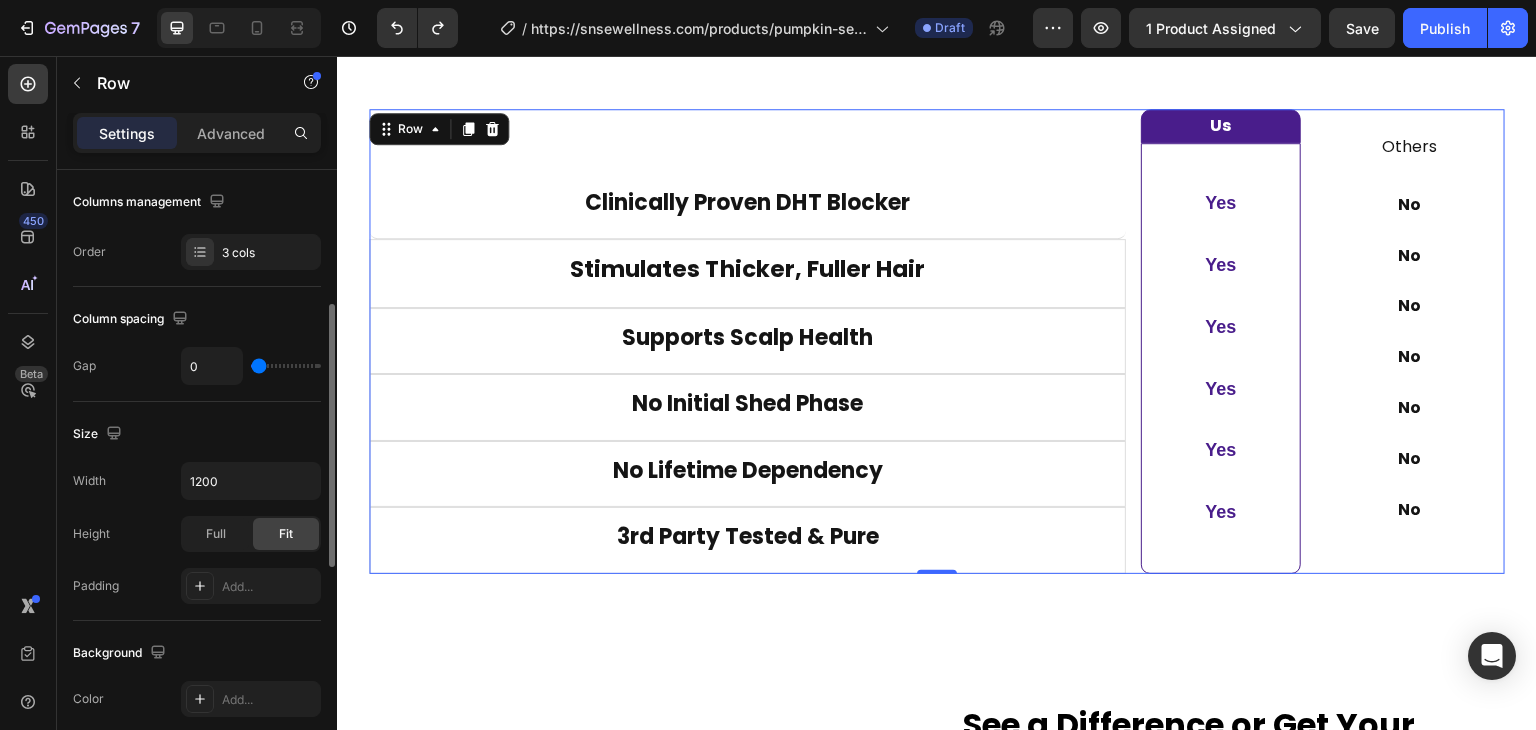 drag, startPoint x: 258, startPoint y: 368, endPoint x: 176, endPoint y: 362, distance: 82.219215 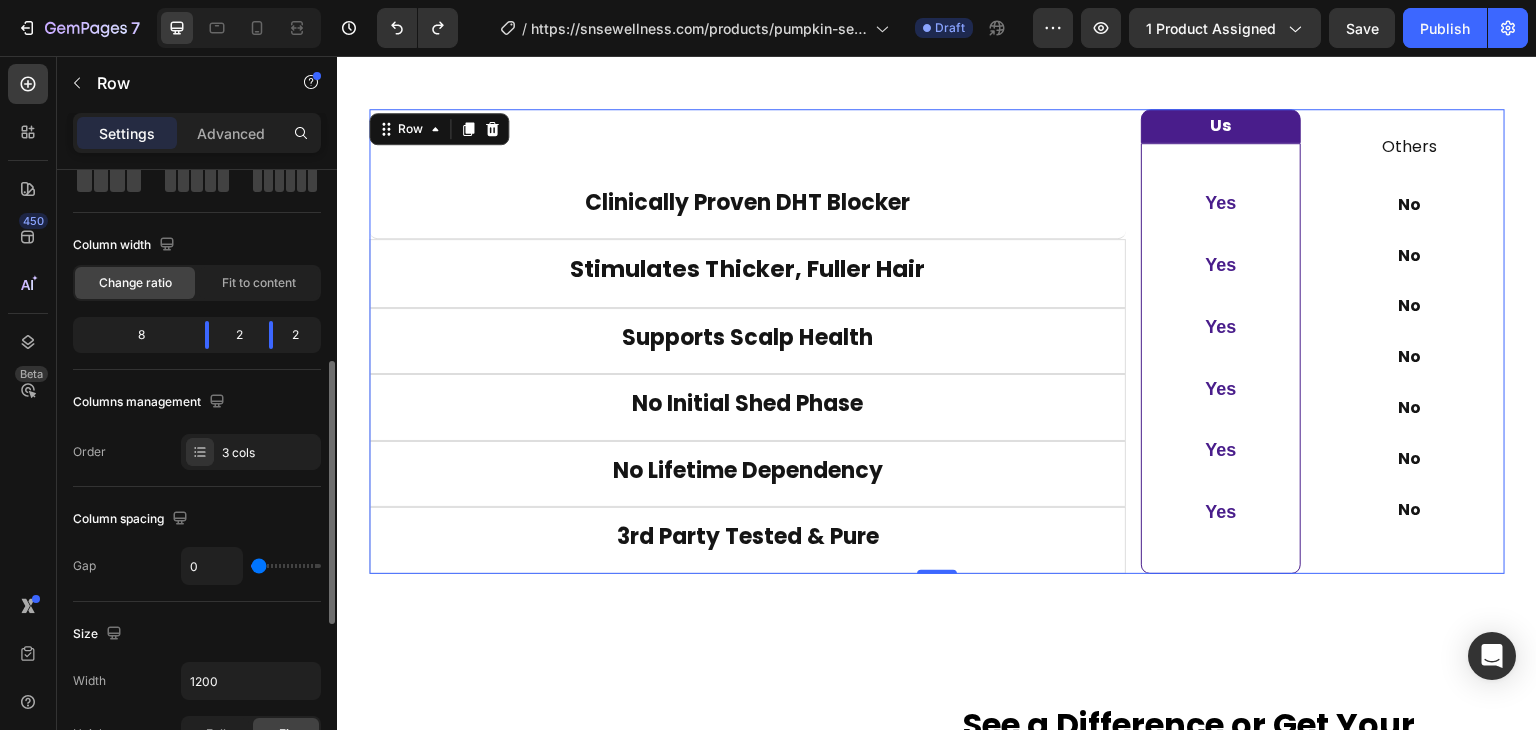 scroll, scrollTop: 314, scrollLeft: 0, axis: vertical 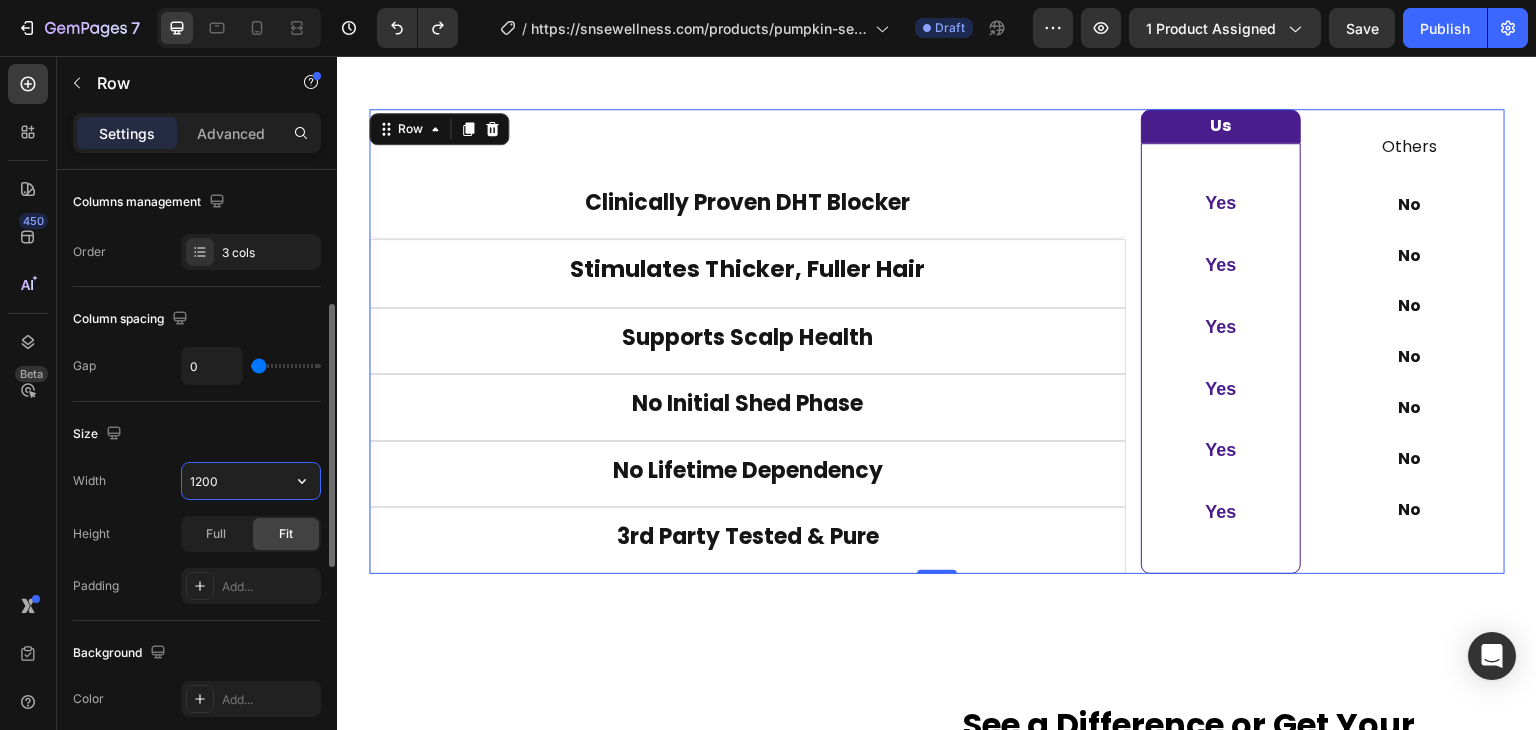 click on "1200" at bounding box center [251, 481] 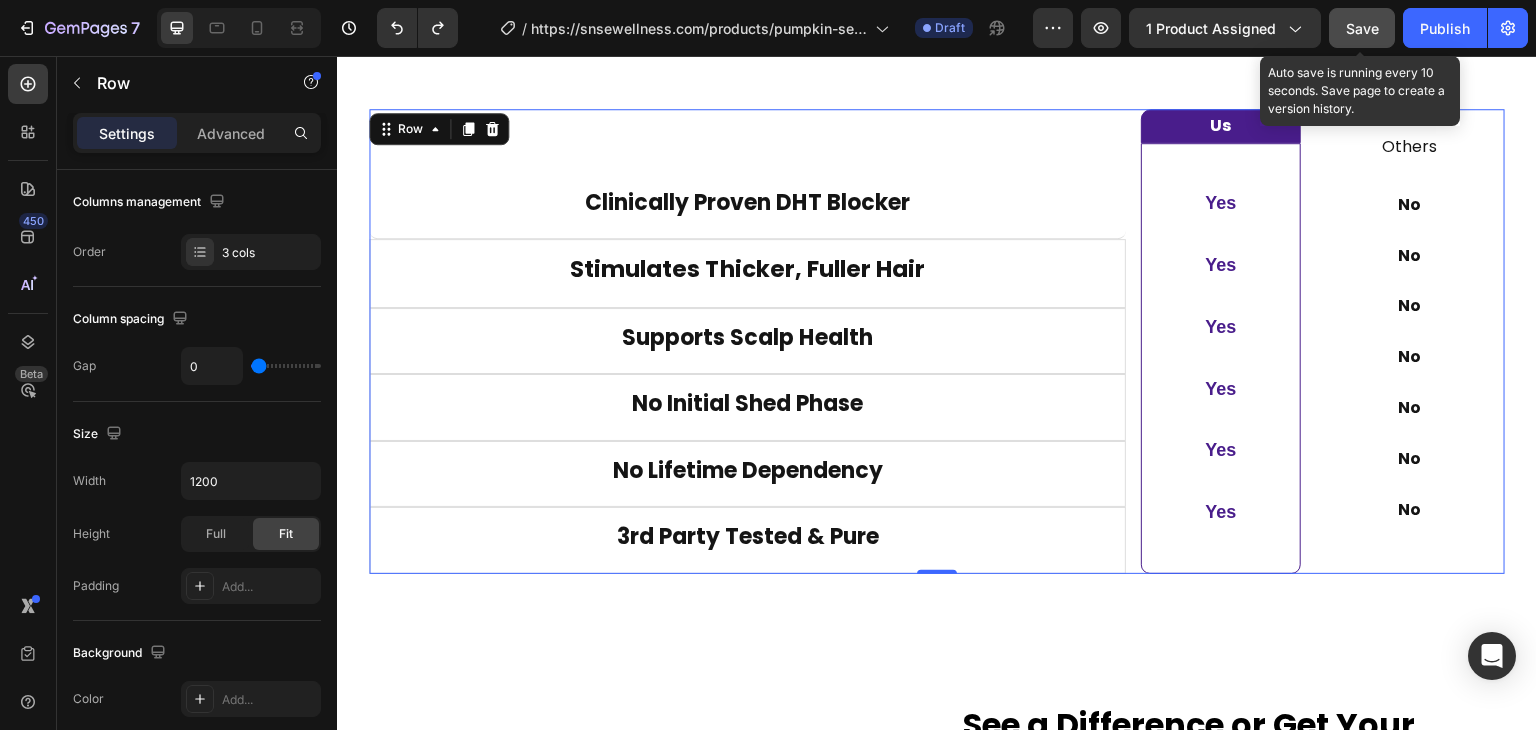 click on "Save" at bounding box center (1362, 28) 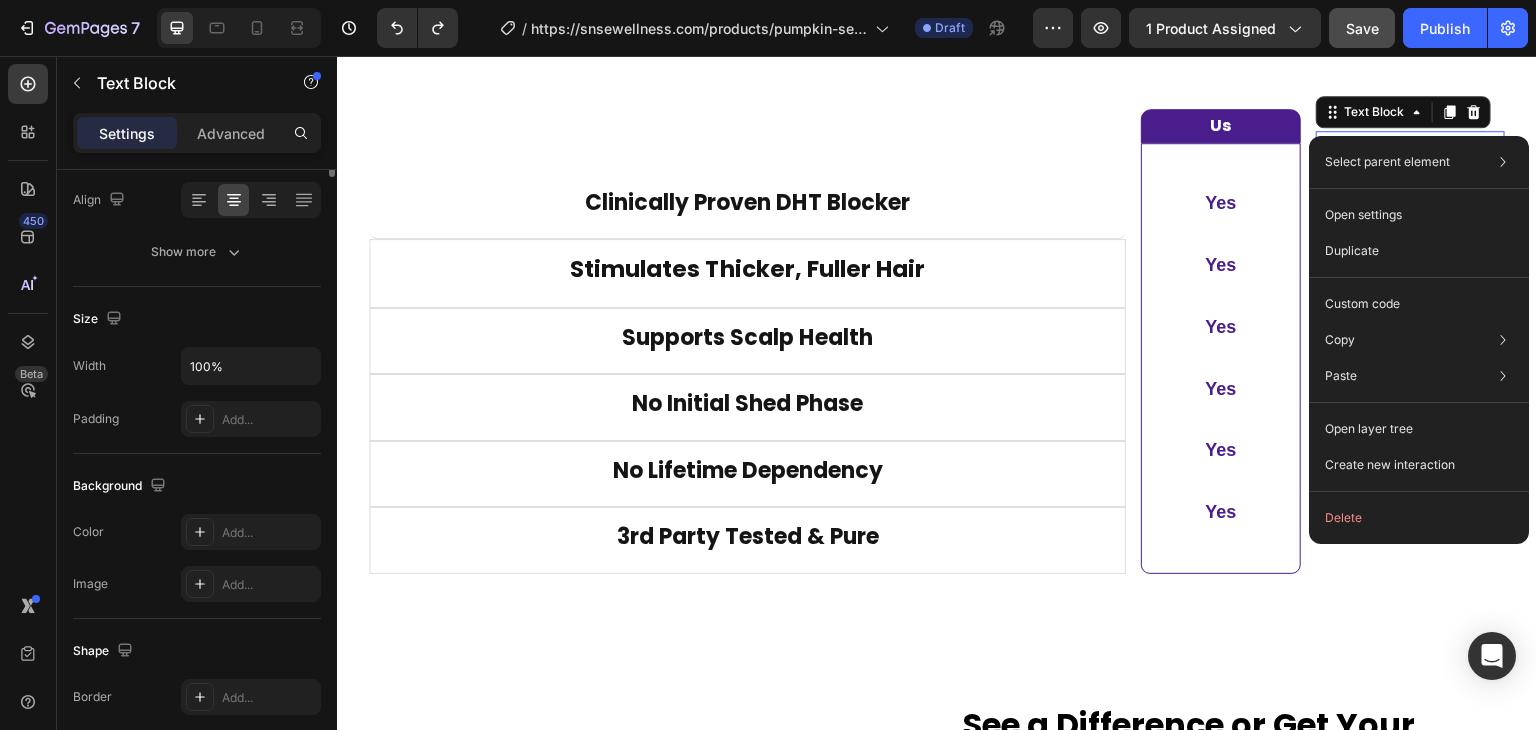 scroll, scrollTop: 0, scrollLeft: 0, axis: both 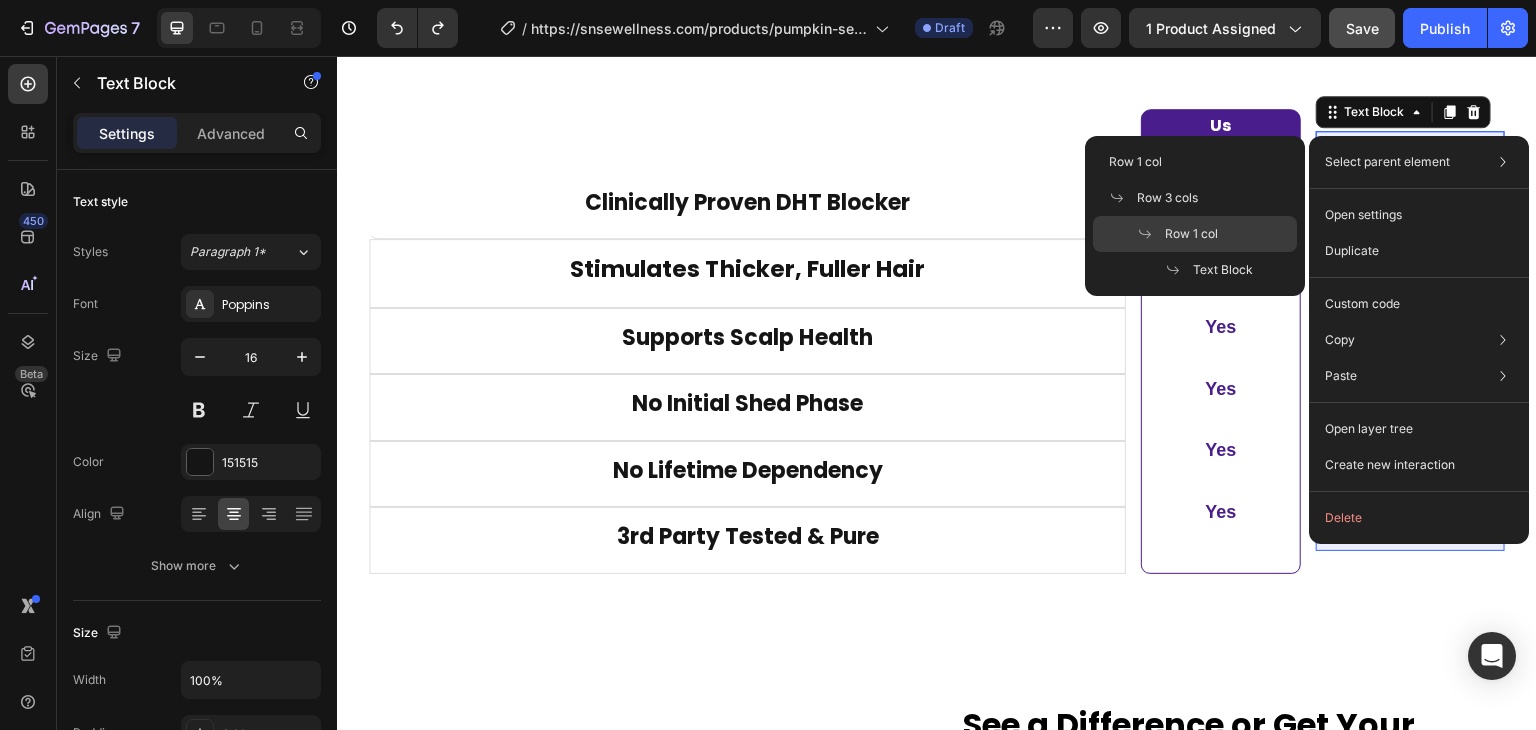 click on "Row 1 col" 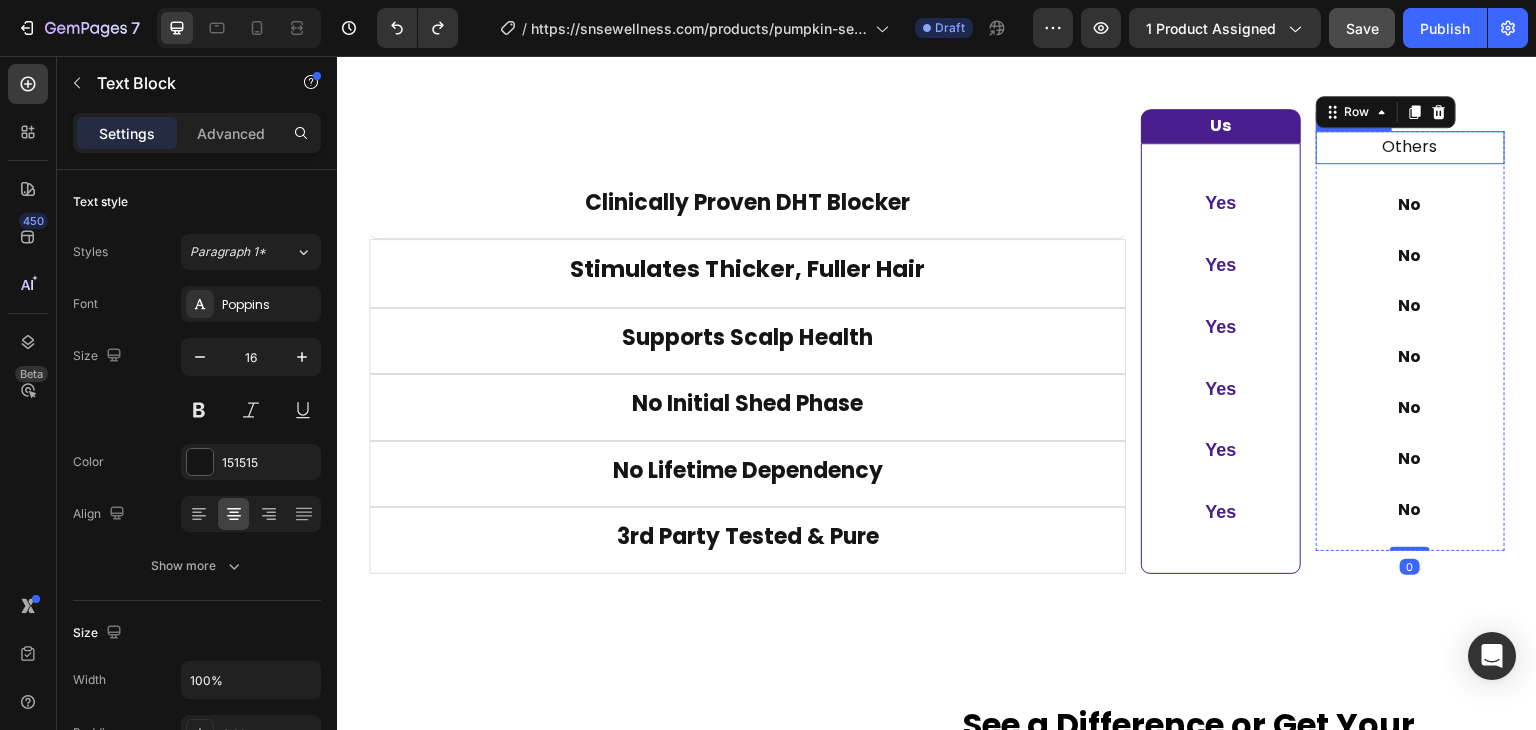 click on "Others" at bounding box center [1410, 147] 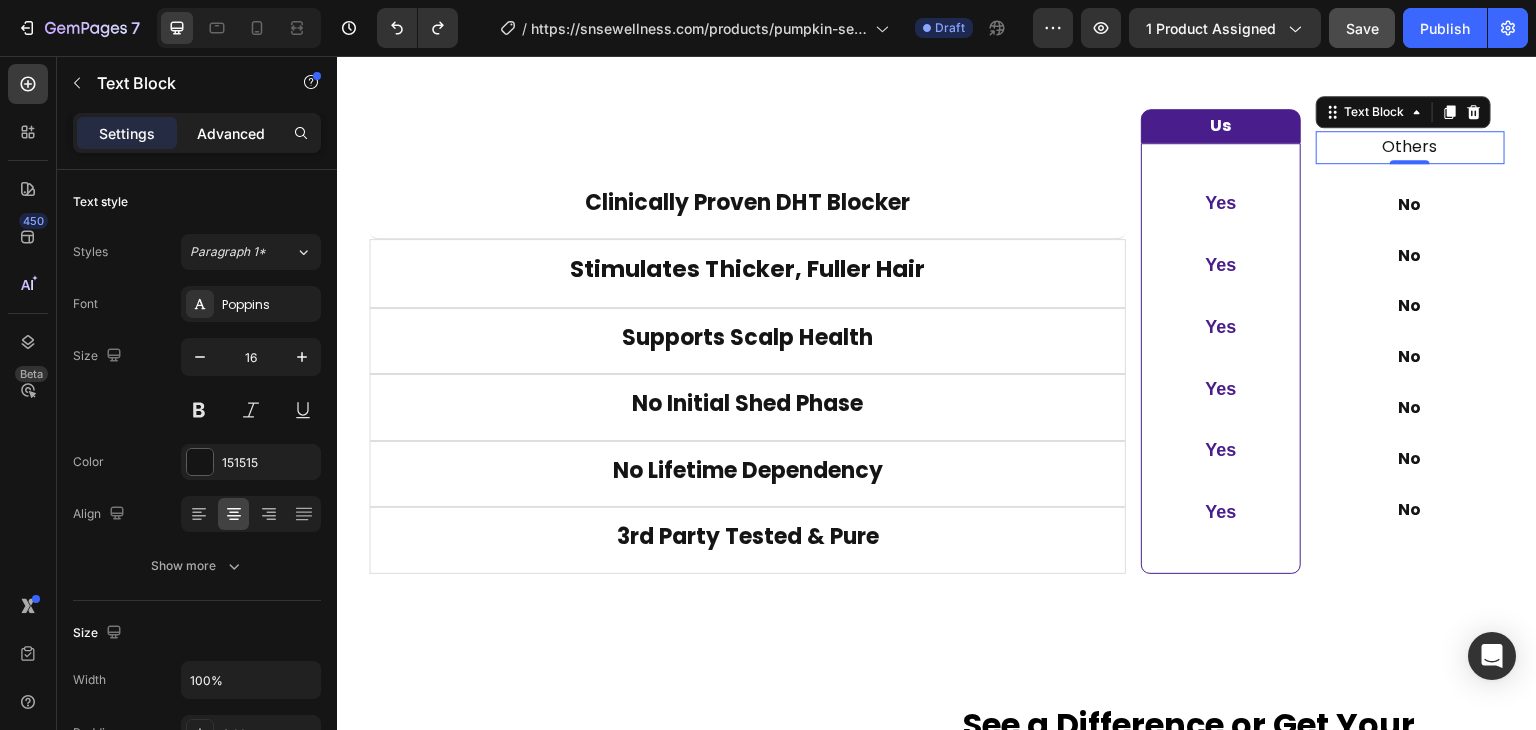 click on "Advanced" at bounding box center [231, 133] 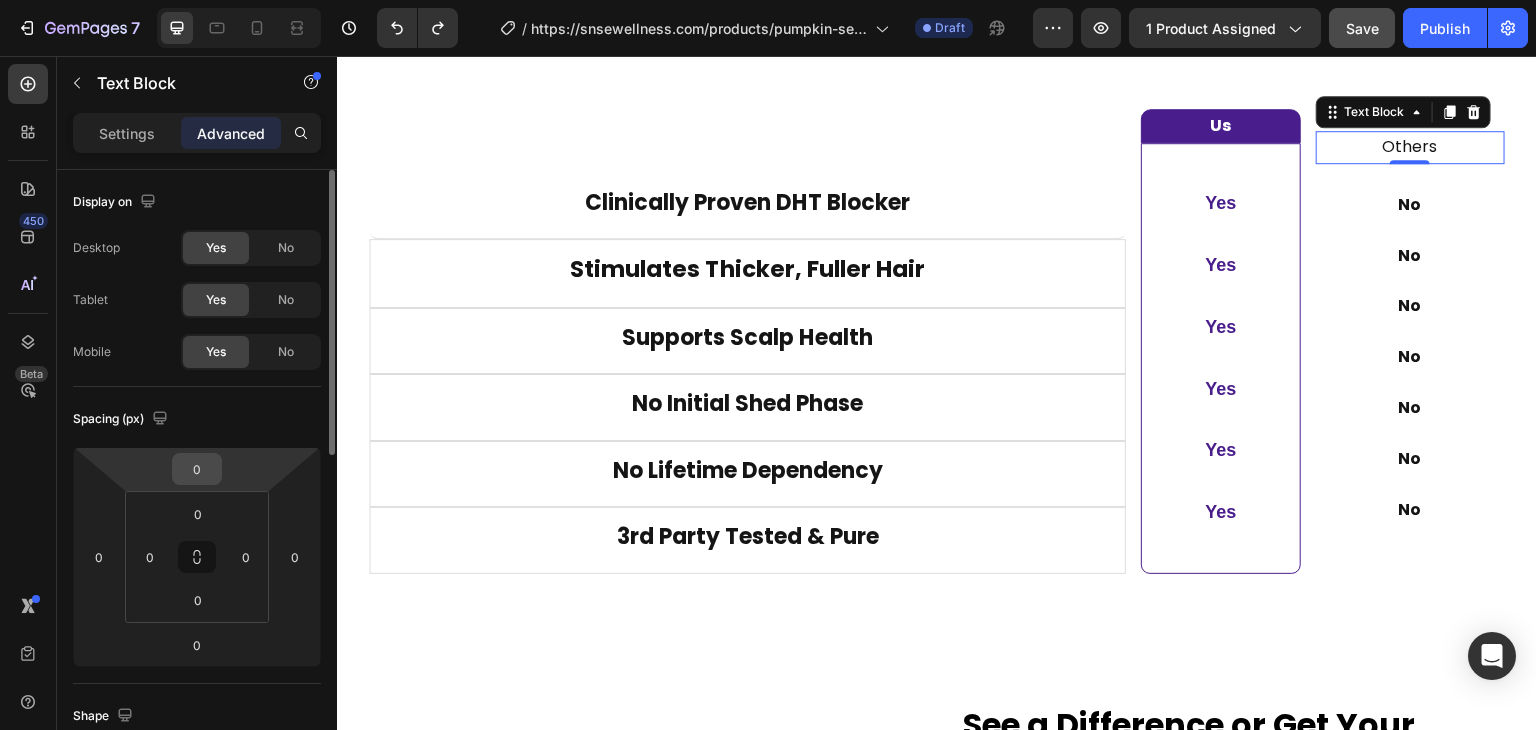 click on "0" at bounding box center (197, 469) 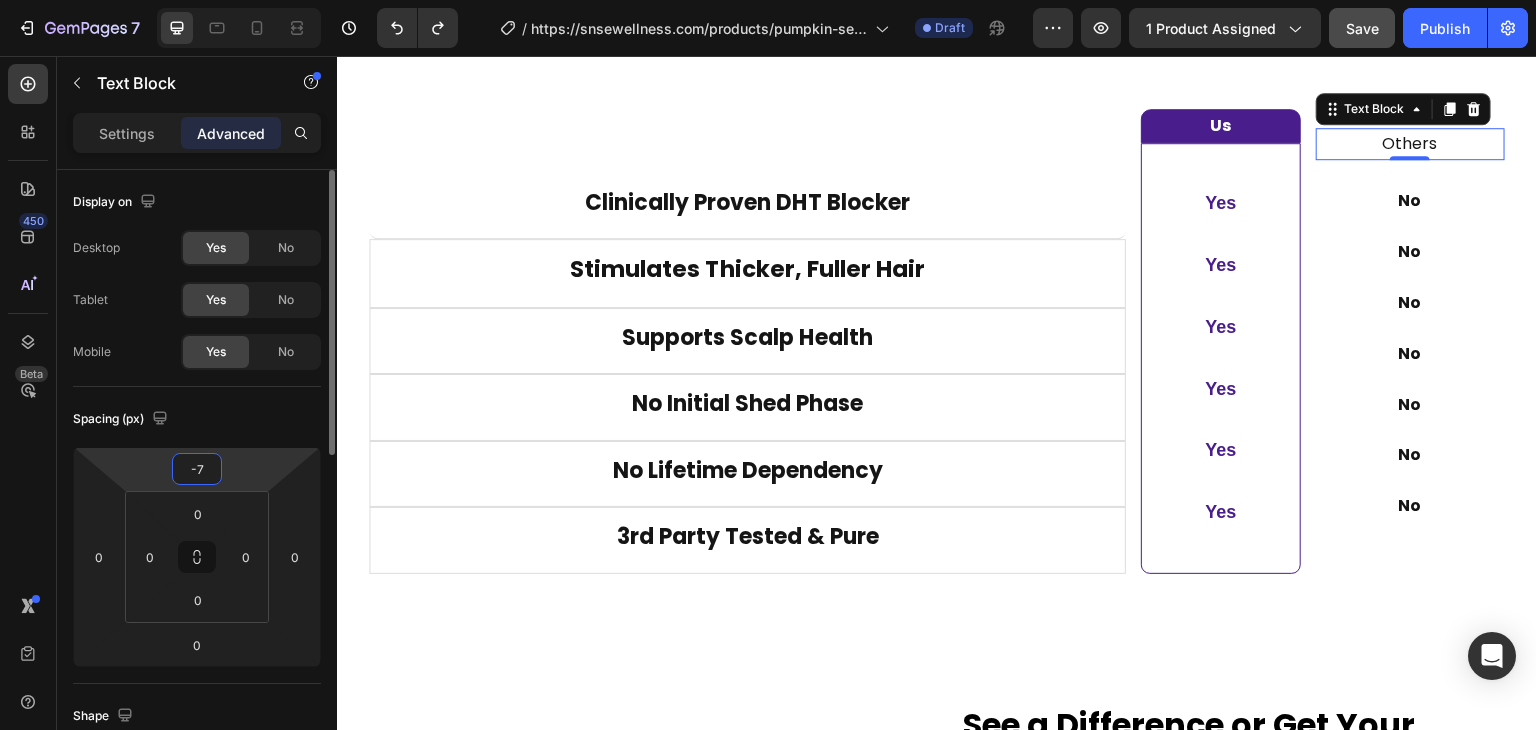 type on "-6" 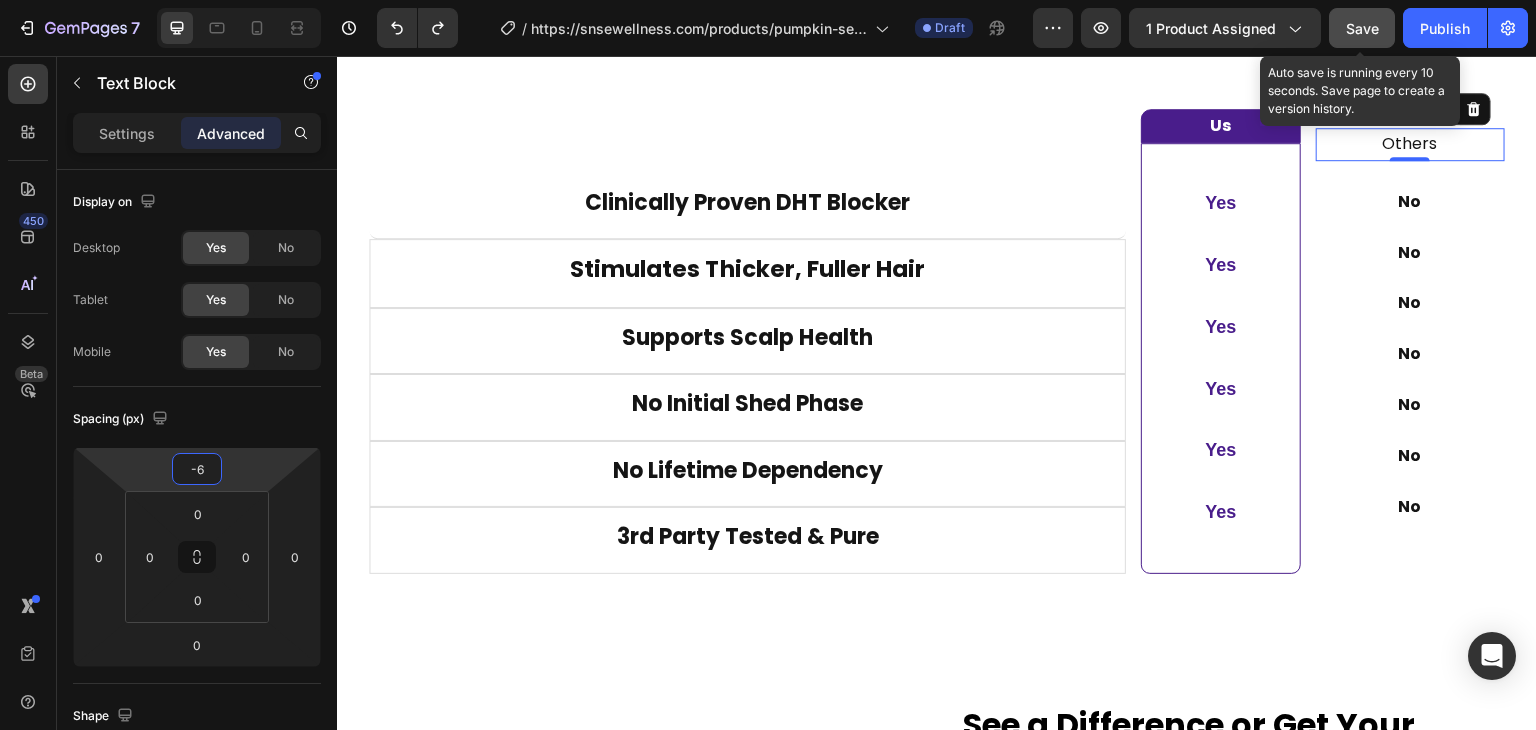 click on "Save" 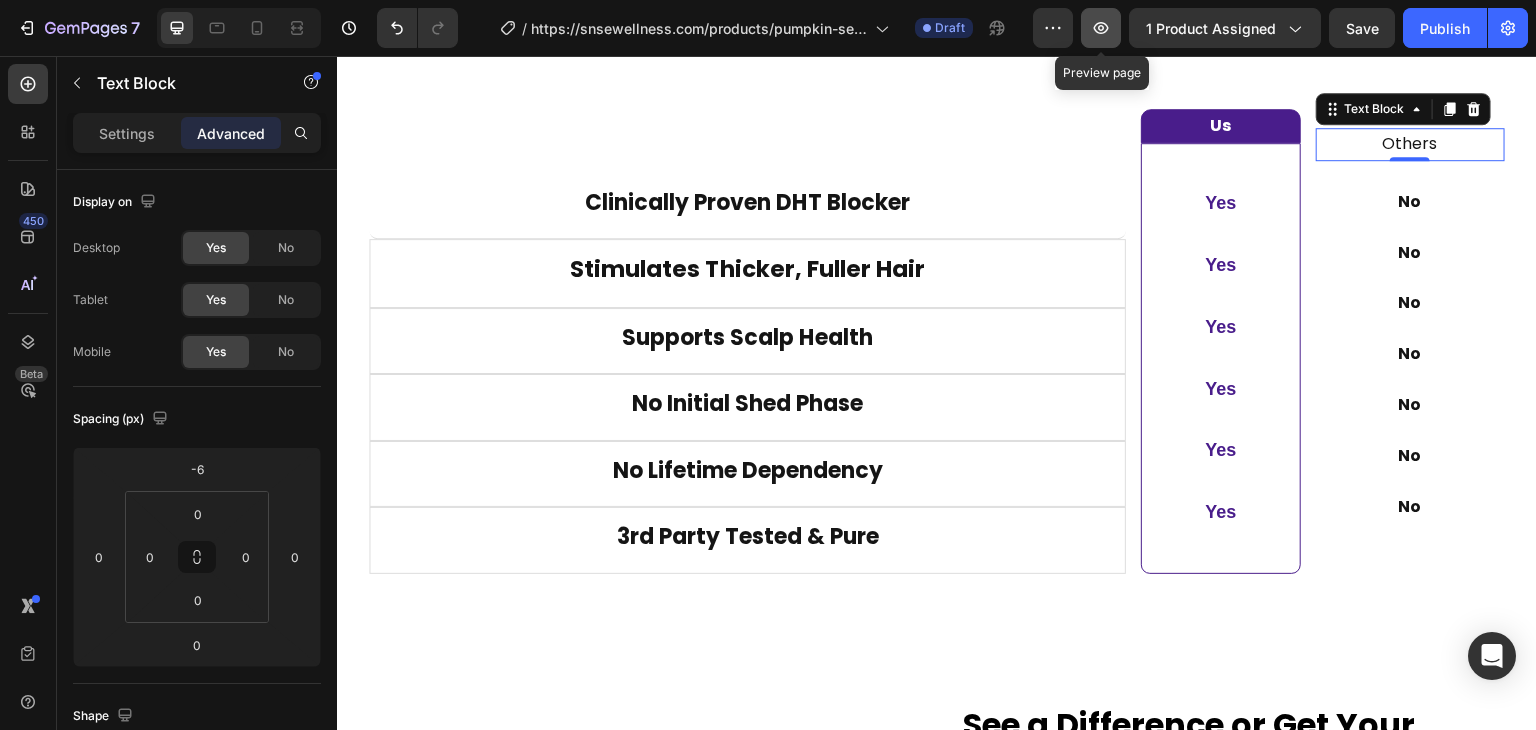 click 